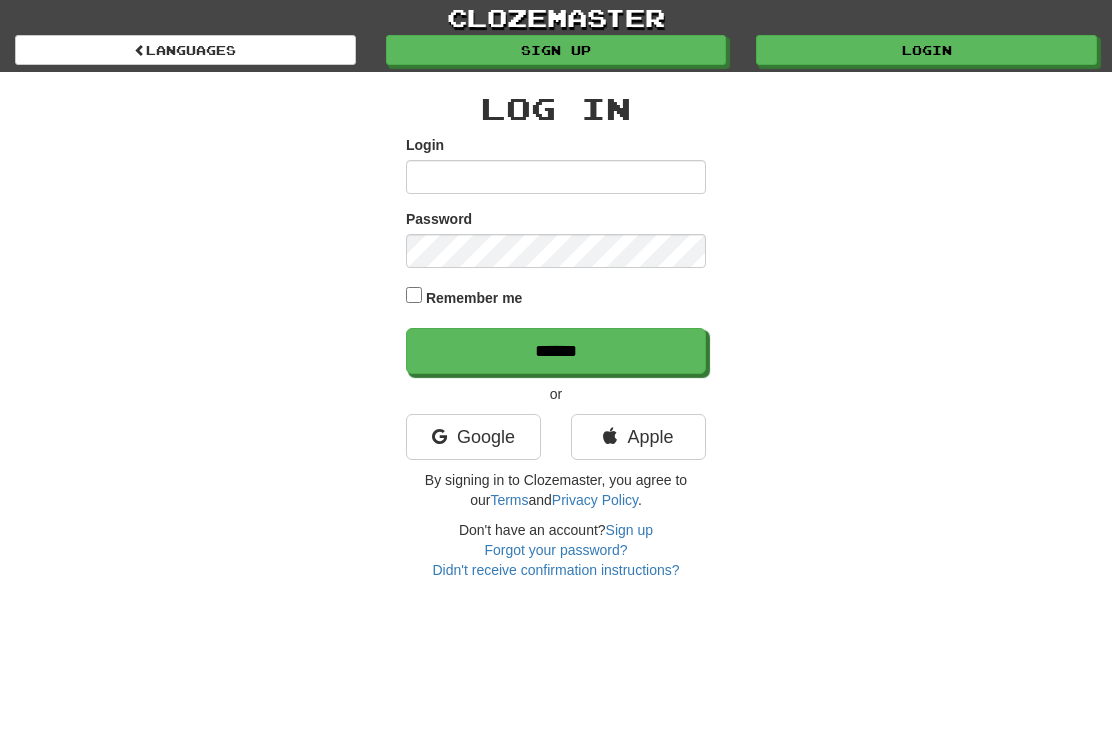 scroll, scrollTop: 0, scrollLeft: 0, axis: both 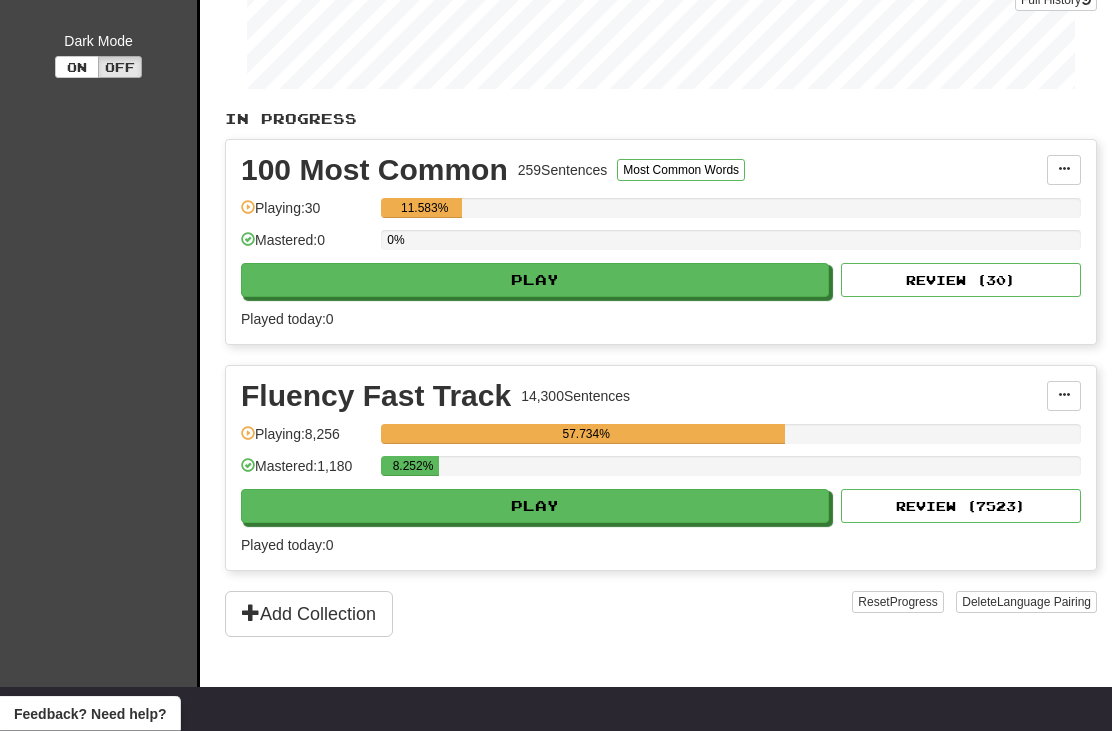 click on "Play" at bounding box center (535, 507) 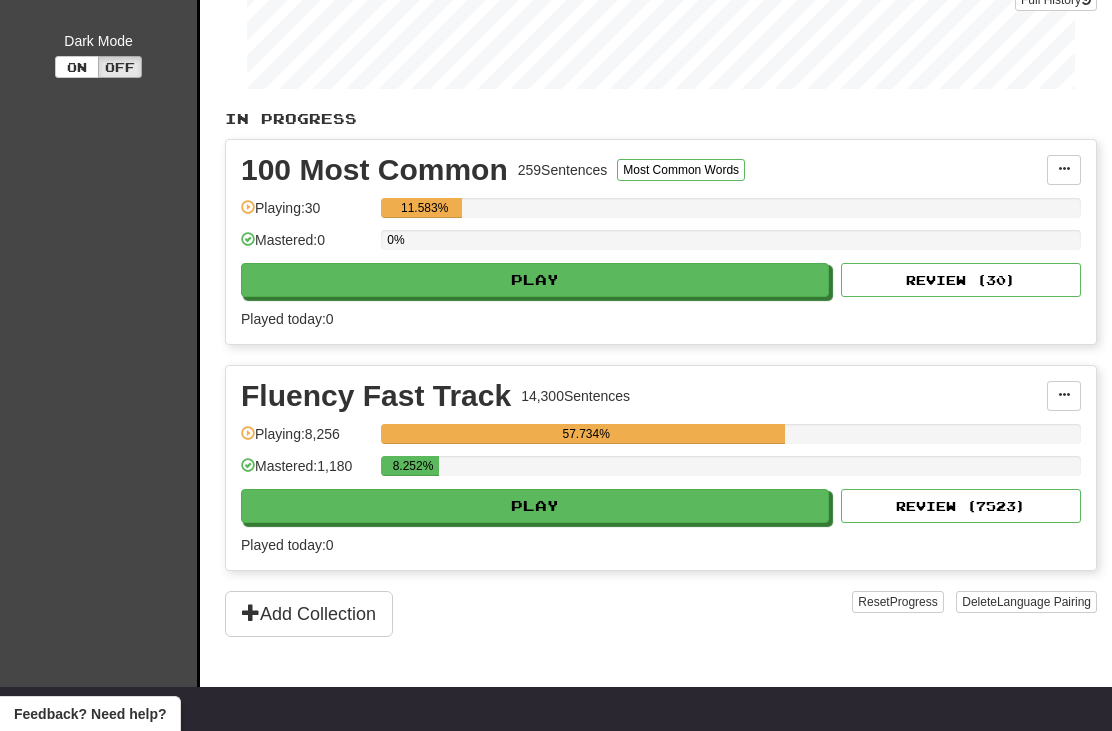 select on "**" 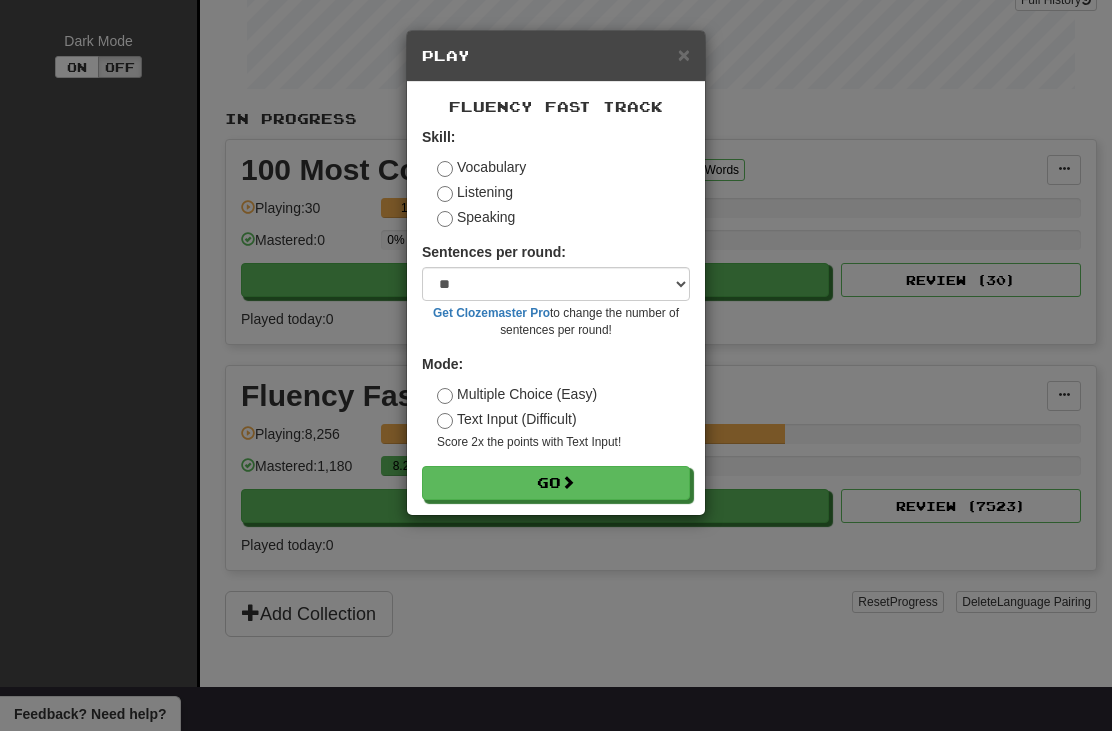 click on "Go" at bounding box center (556, 483) 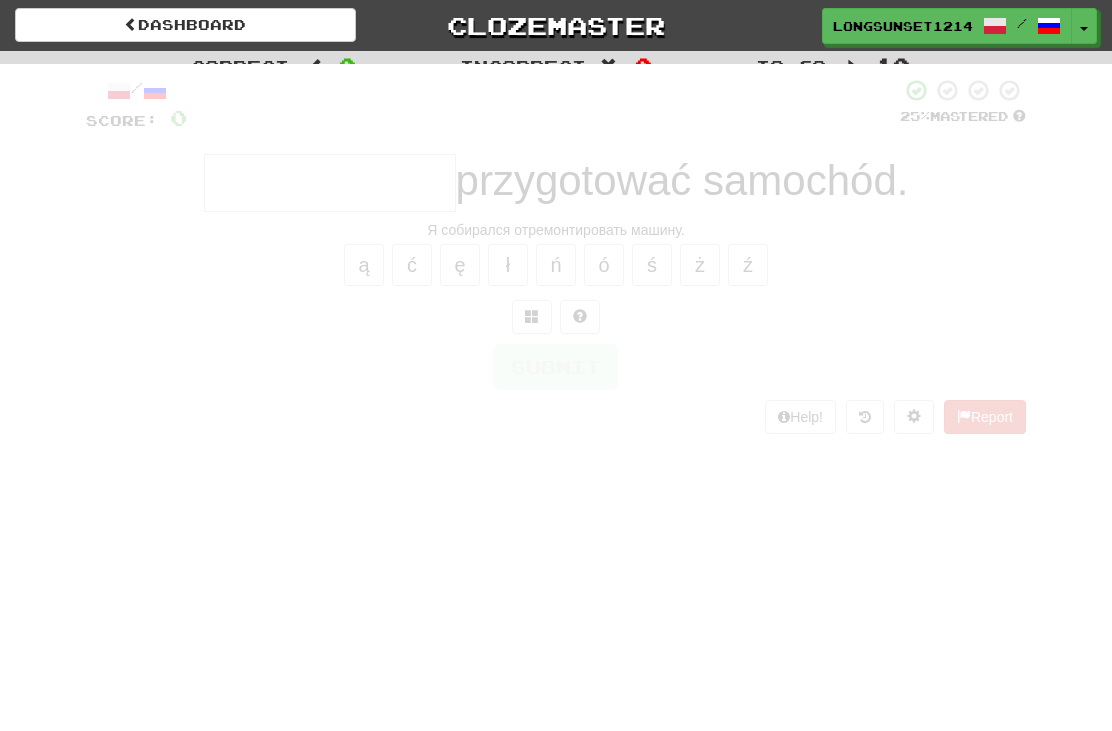 scroll, scrollTop: 0, scrollLeft: 0, axis: both 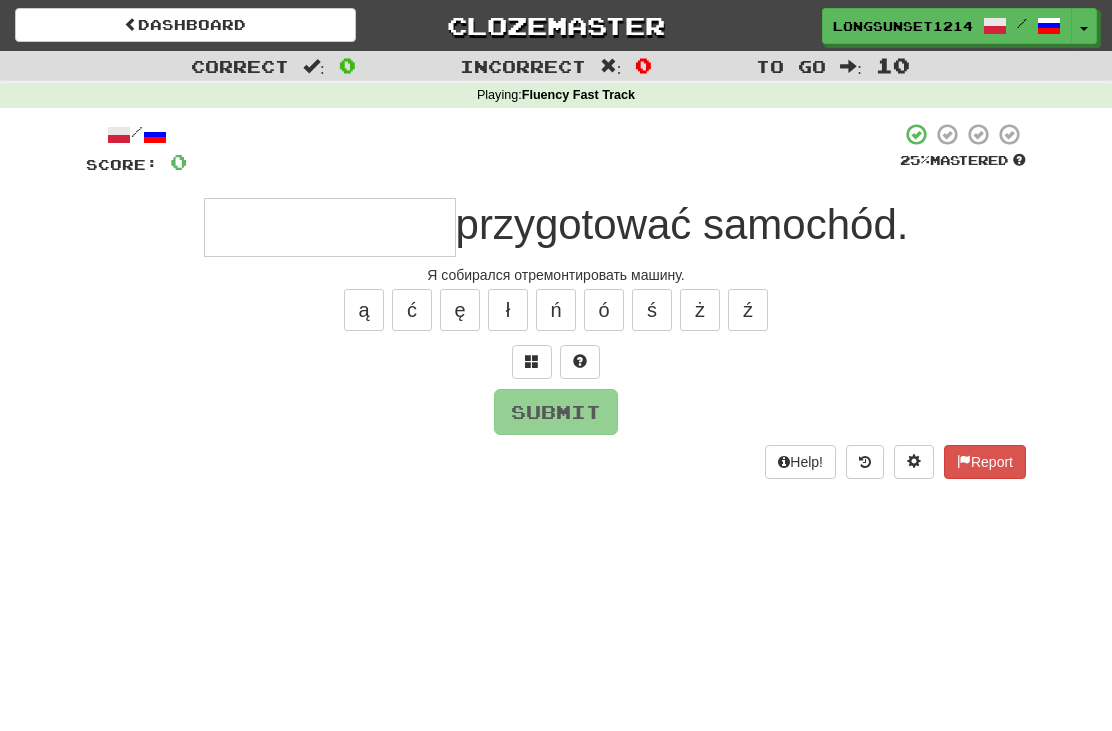 click at bounding box center (330, 227) 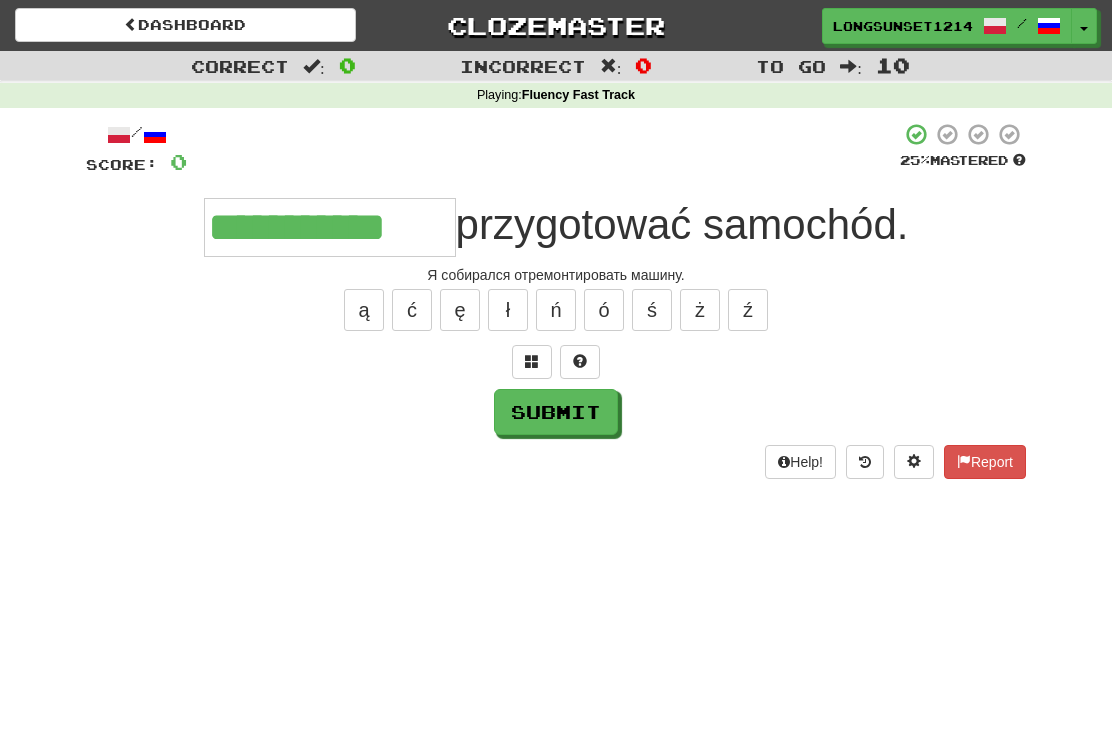 type on "**********" 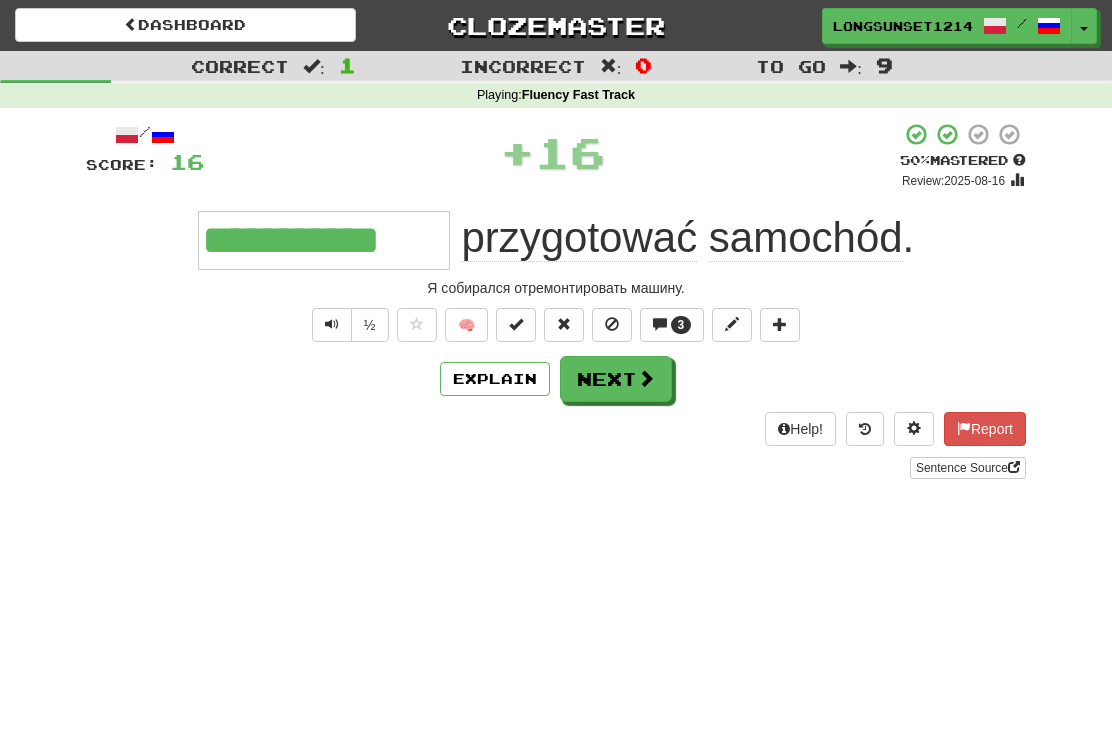 click on "3" at bounding box center [681, 325] 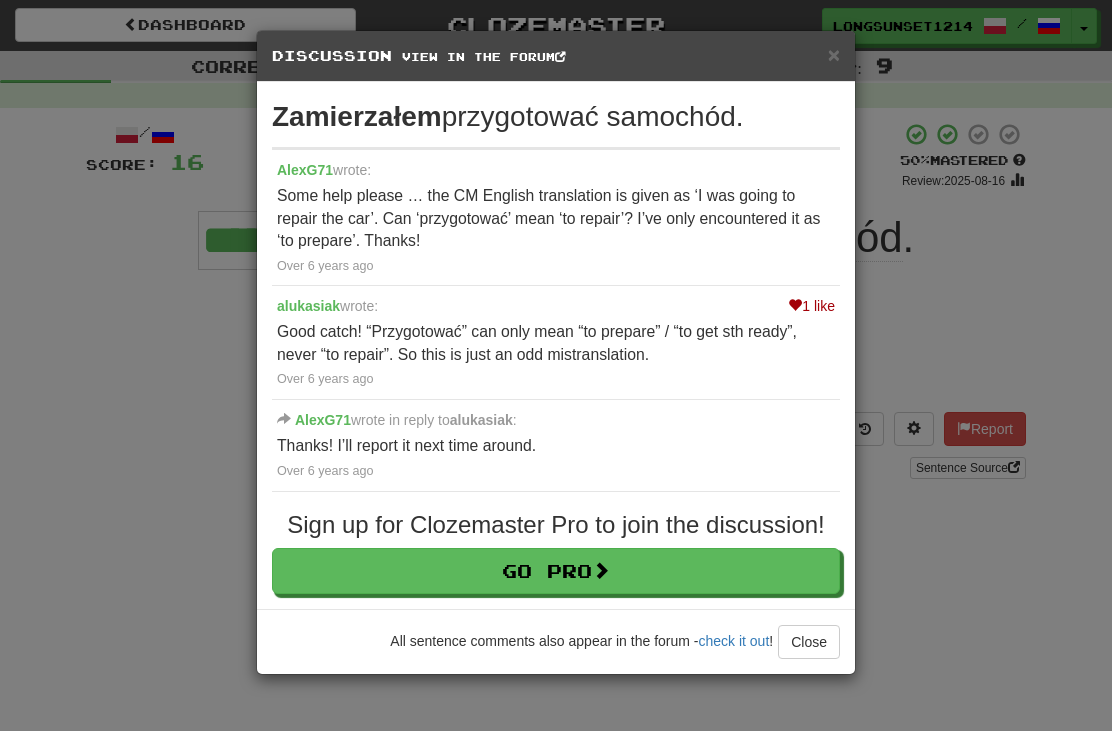 click on "Close" at bounding box center (809, 642) 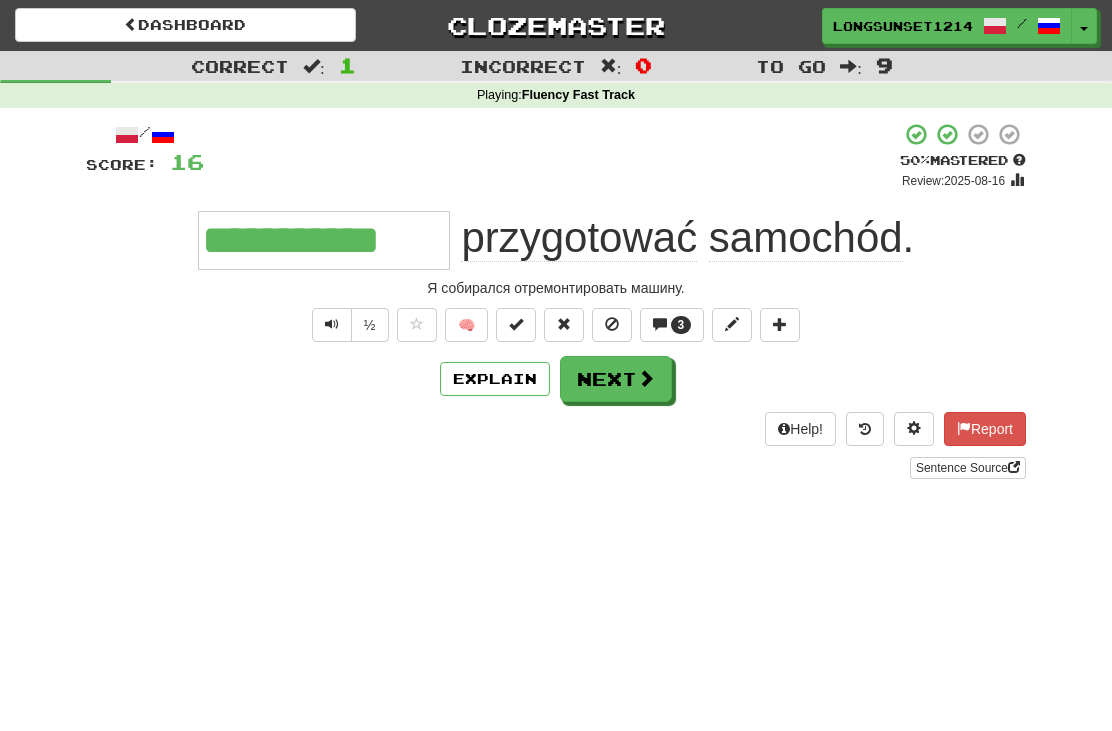 click on "Next" at bounding box center (616, 379) 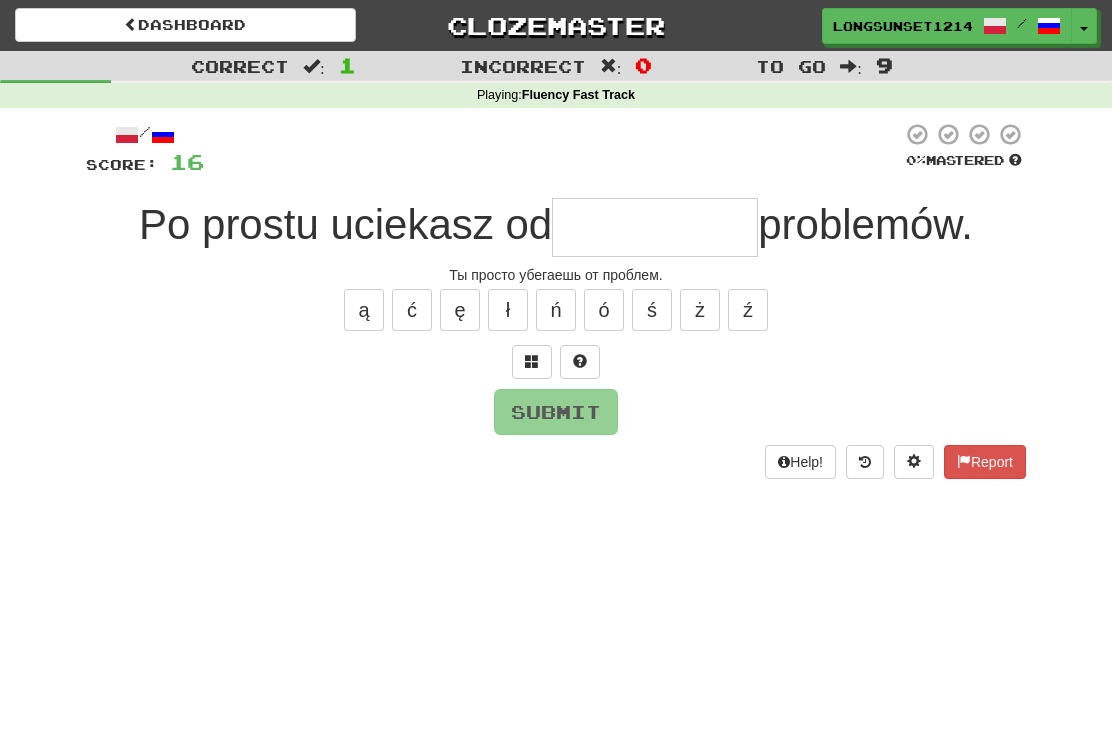 type on "*" 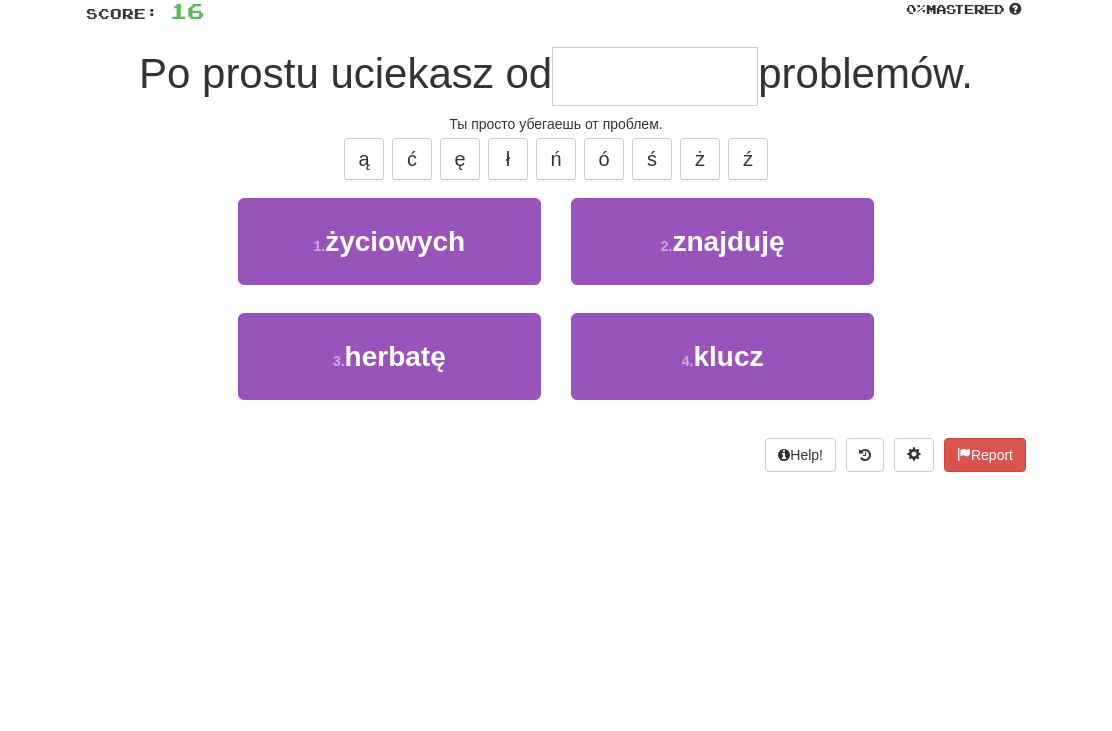 click on "1 . życiowych" at bounding box center (389, 392) 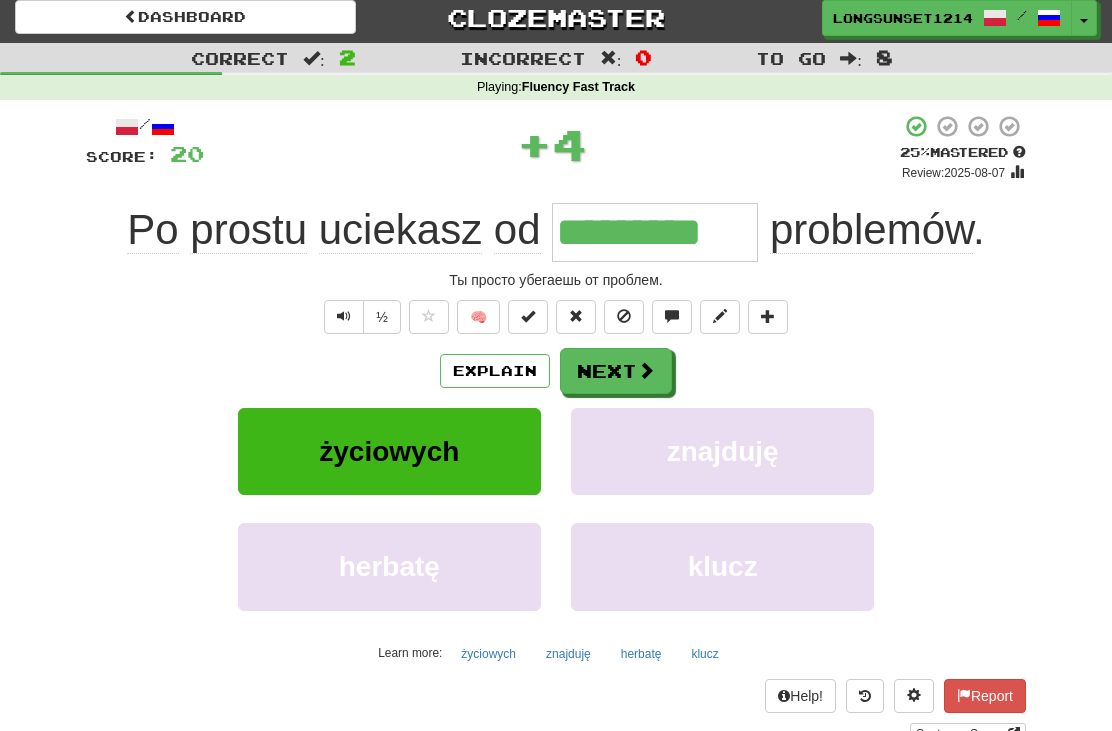 scroll, scrollTop: 3, scrollLeft: 0, axis: vertical 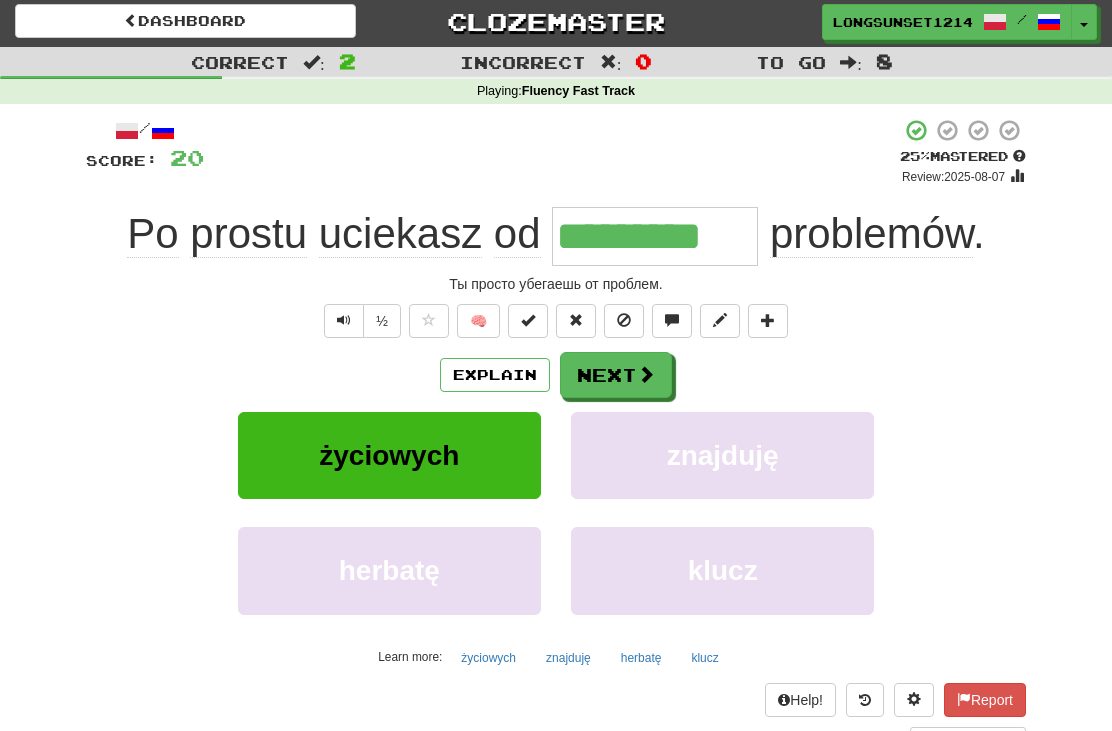click at bounding box center (646, 374) 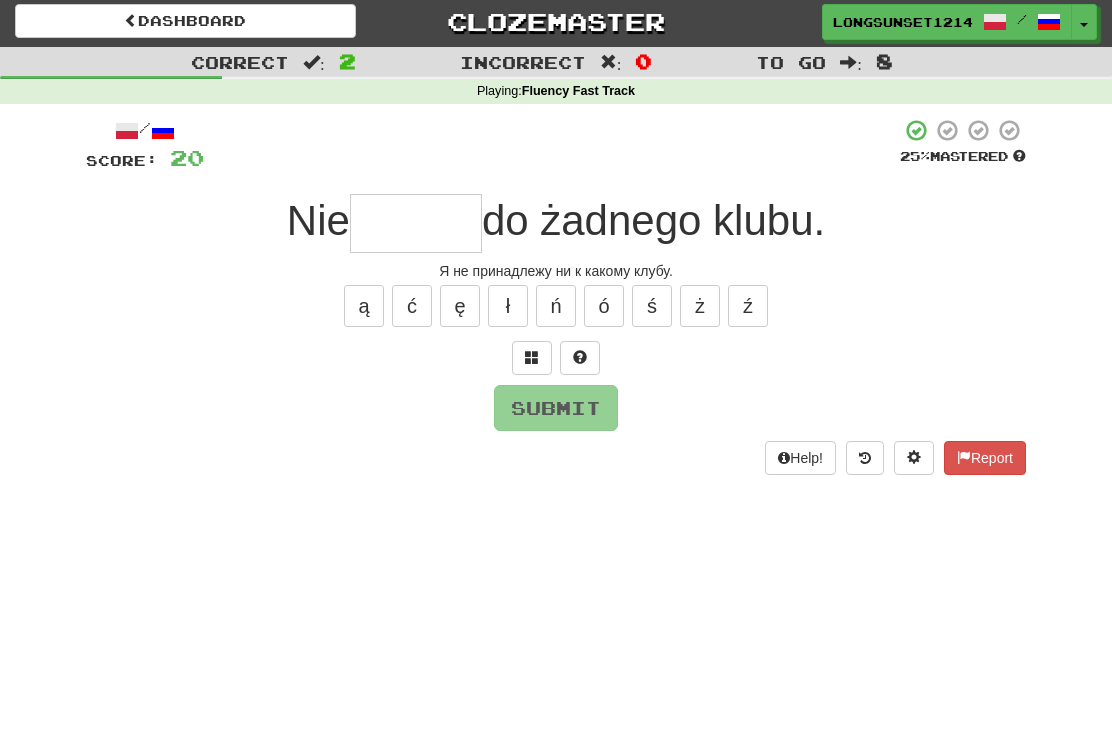 scroll, scrollTop: 3, scrollLeft: 0, axis: vertical 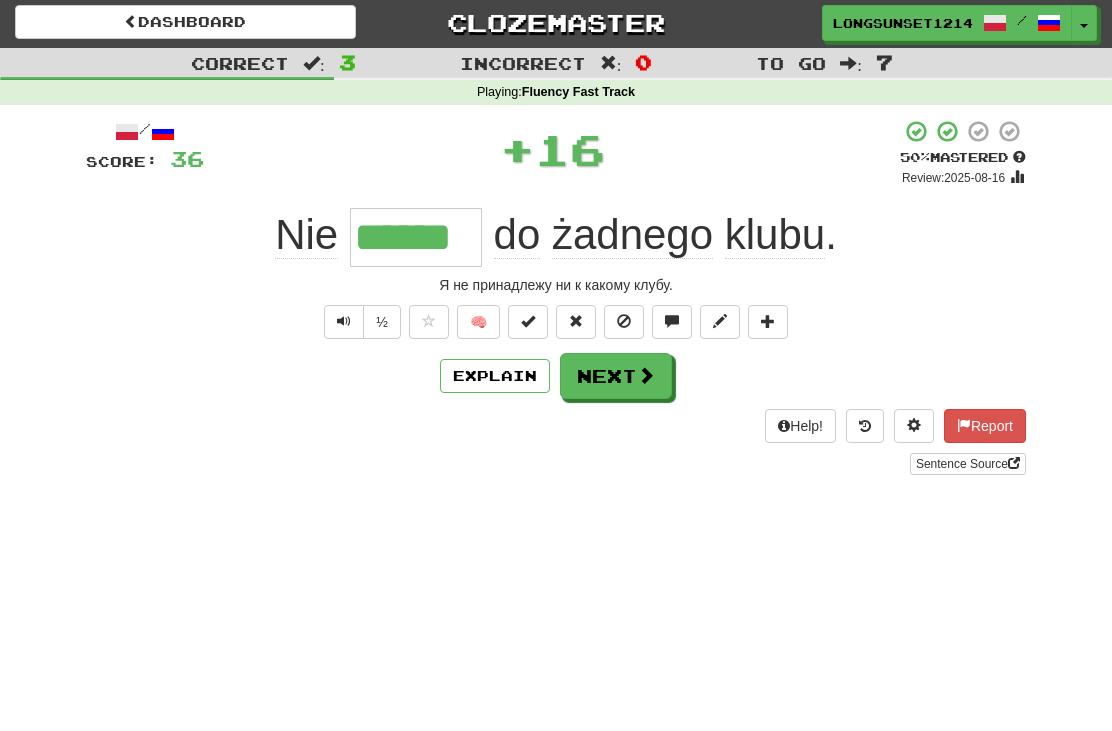 type on "******" 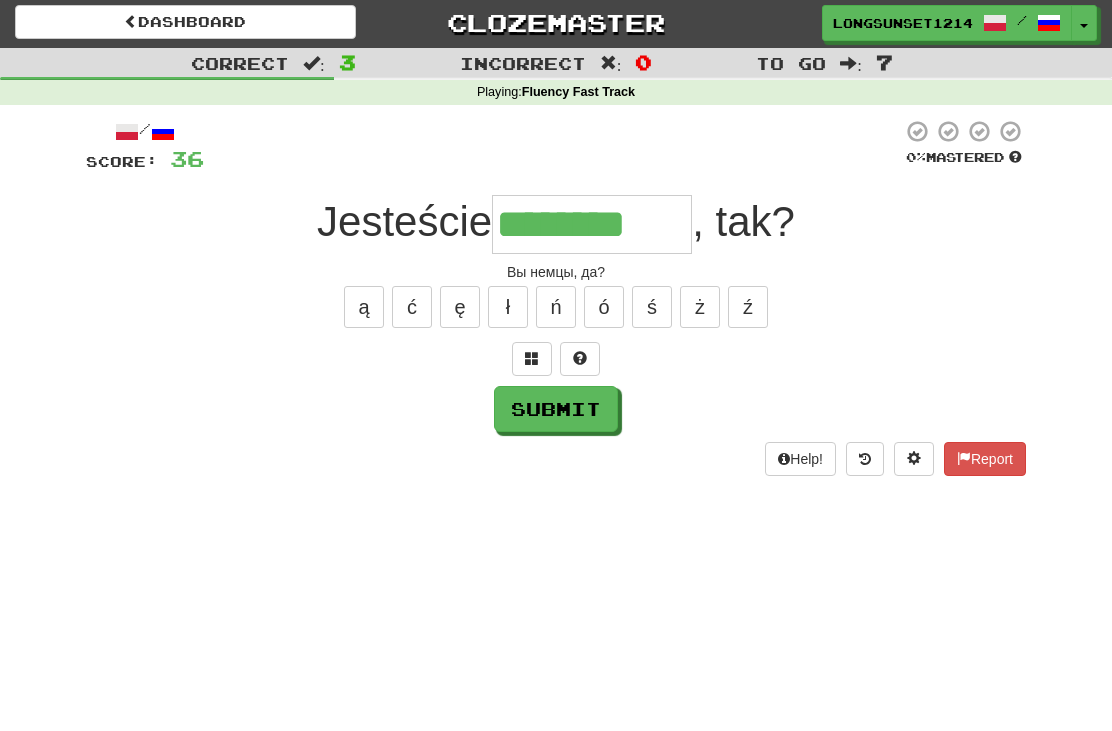 type on "********" 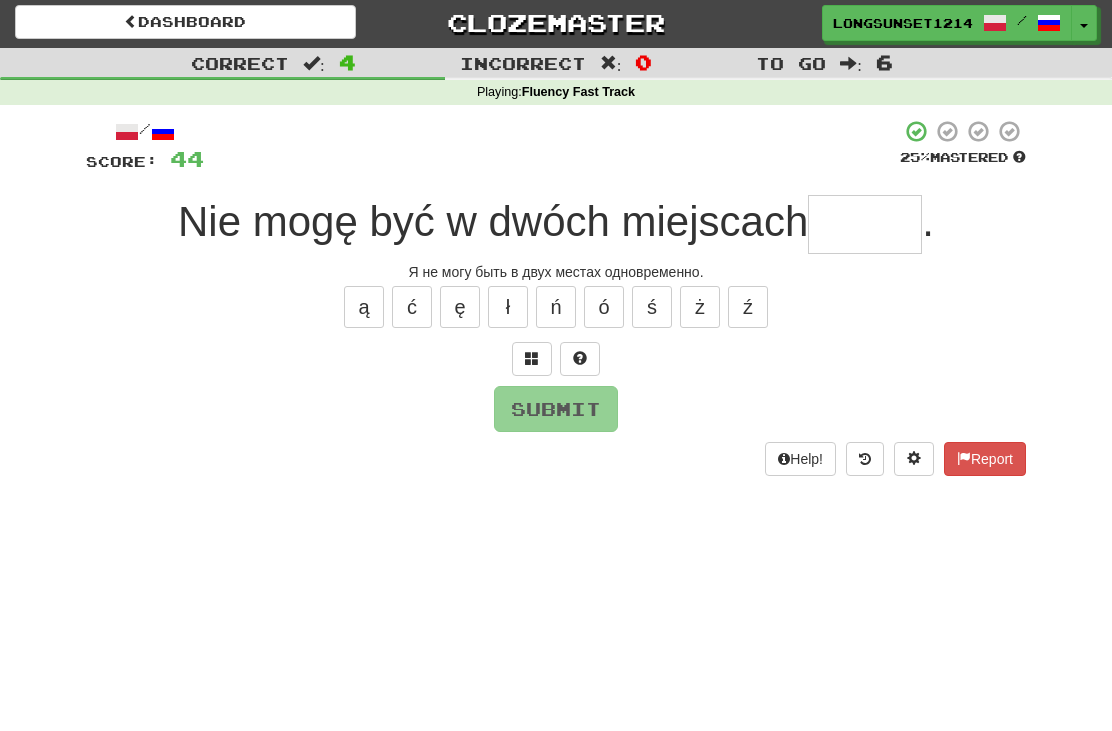 type on "*" 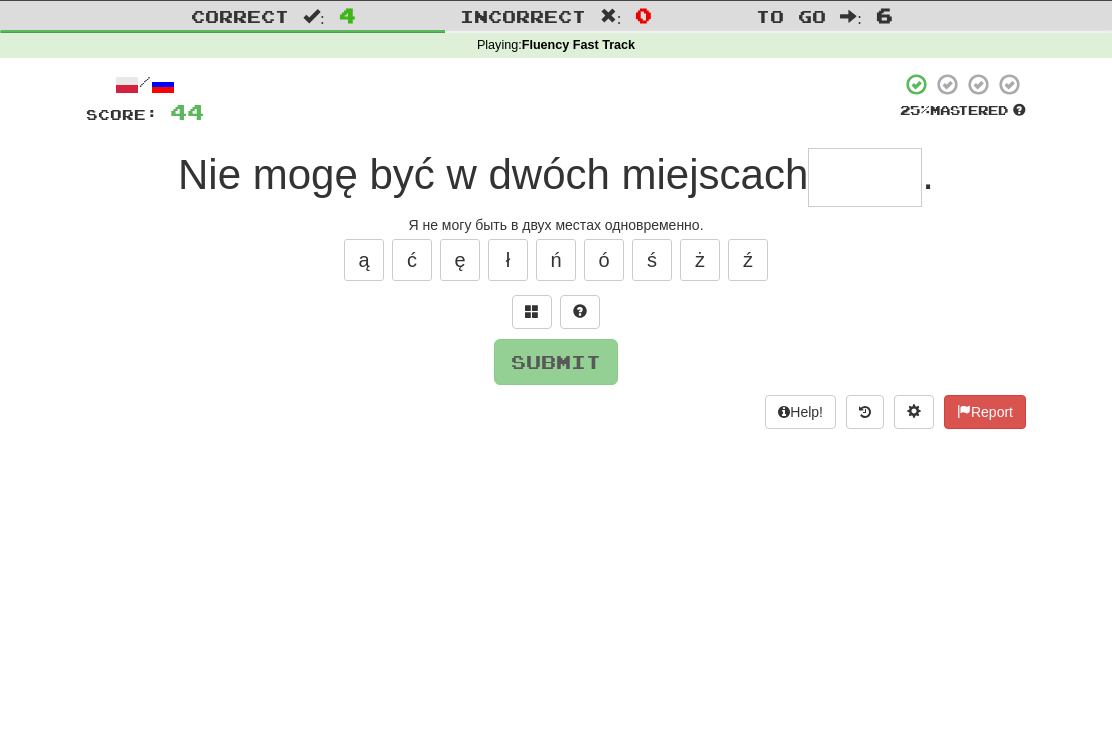 click at bounding box center (532, 359) 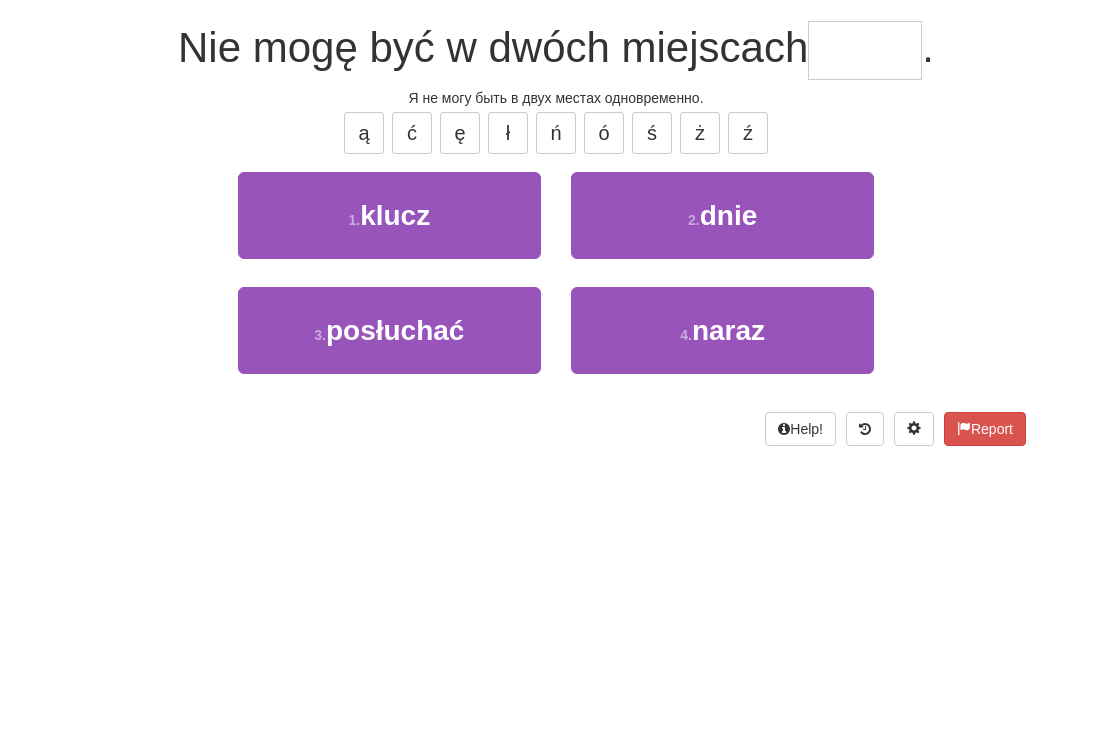 click on "4 . naraz" at bounding box center (722, 504) 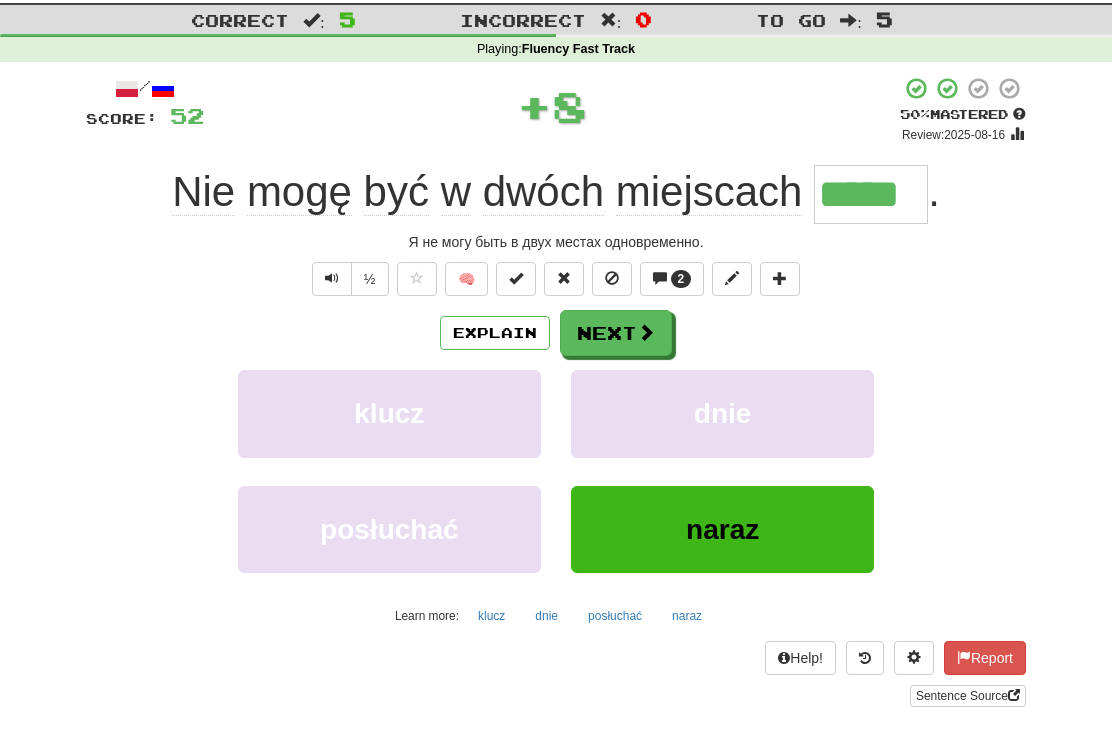 scroll, scrollTop: 0, scrollLeft: 0, axis: both 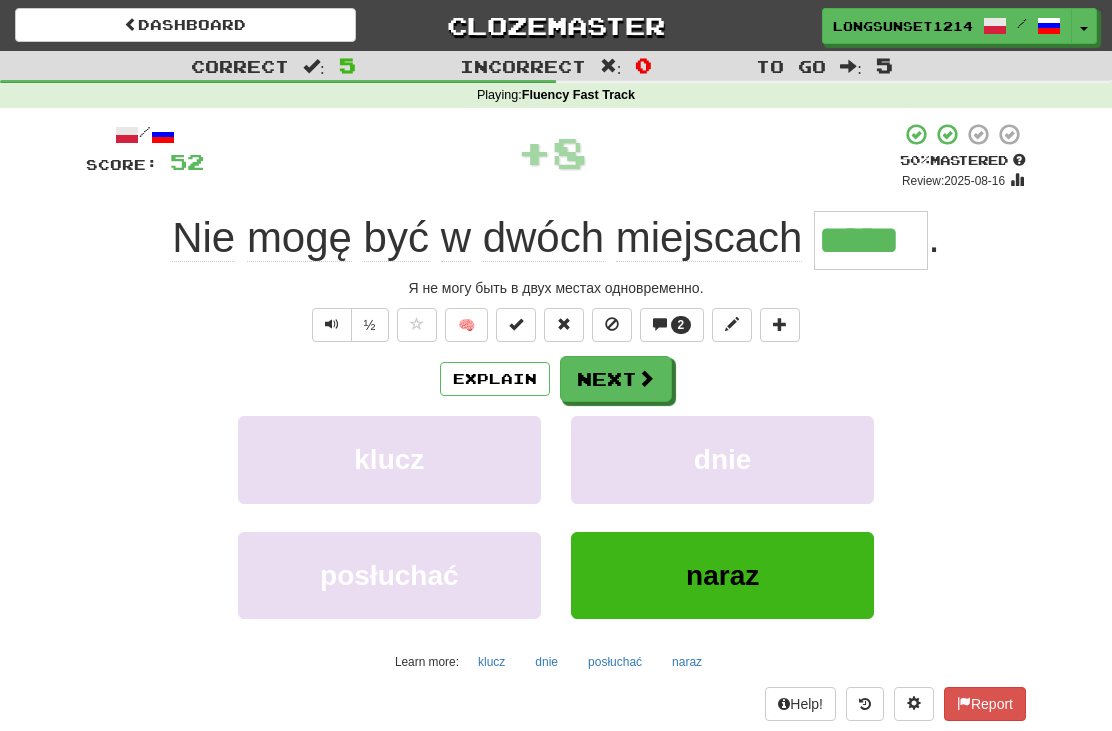 click on "2" at bounding box center (681, 325) 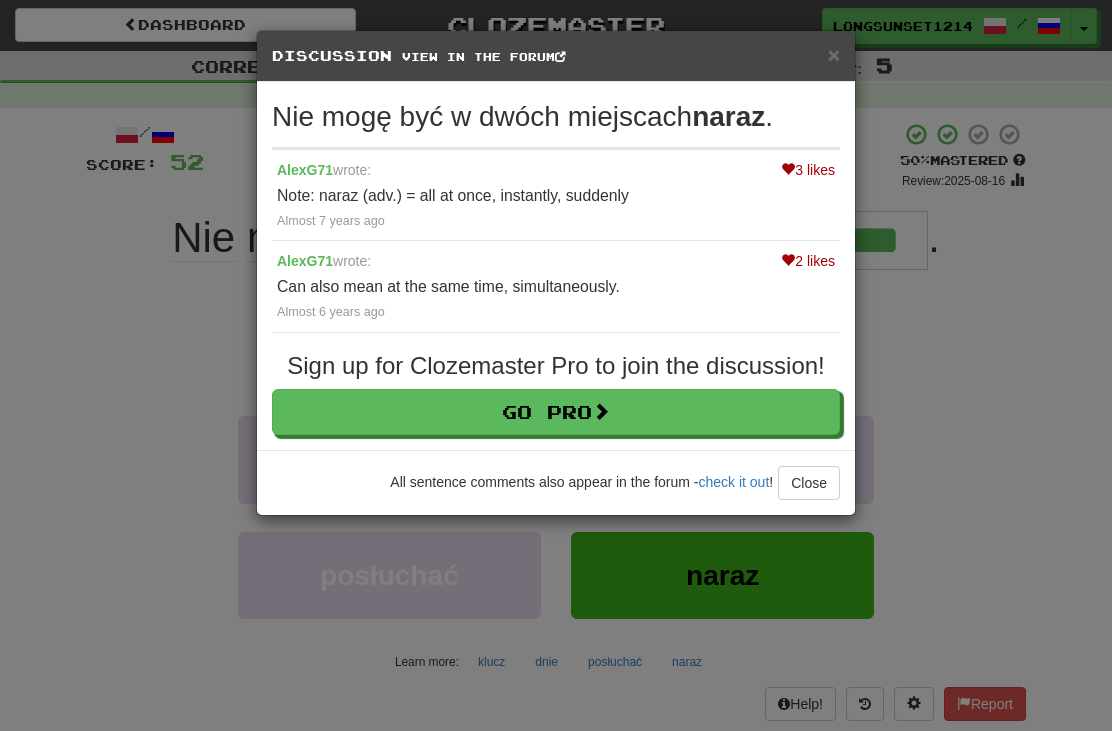 click on "Close" at bounding box center (809, 483) 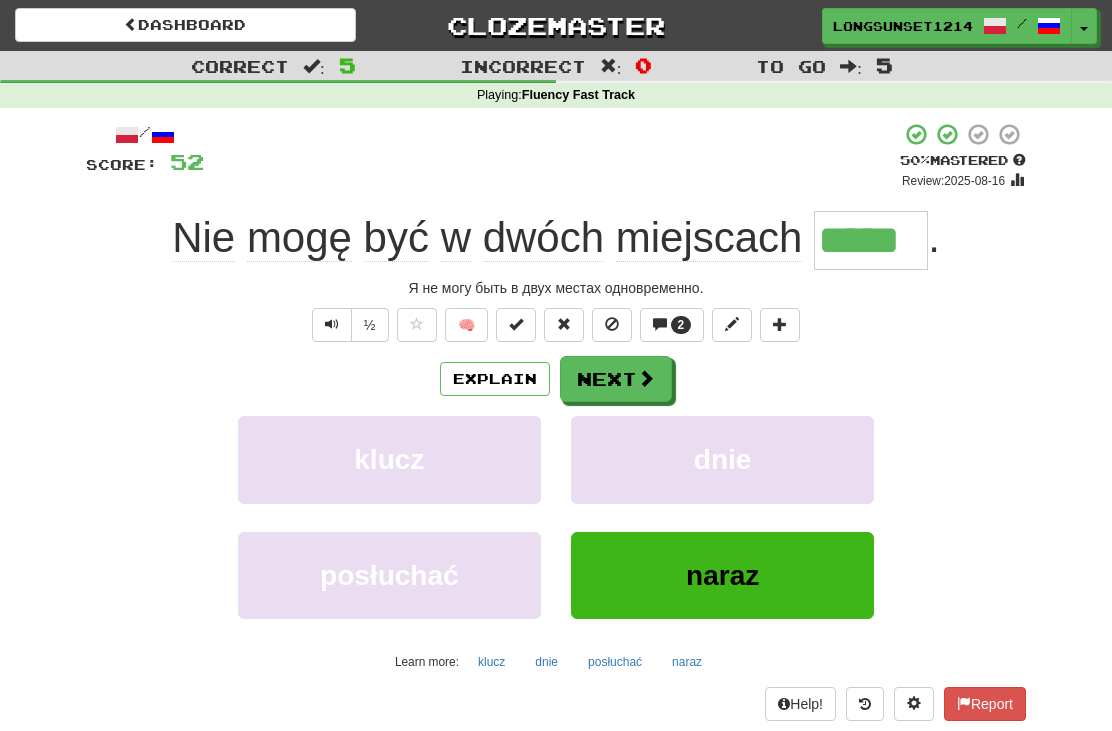 click on "Next" at bounding box center (616, 379) 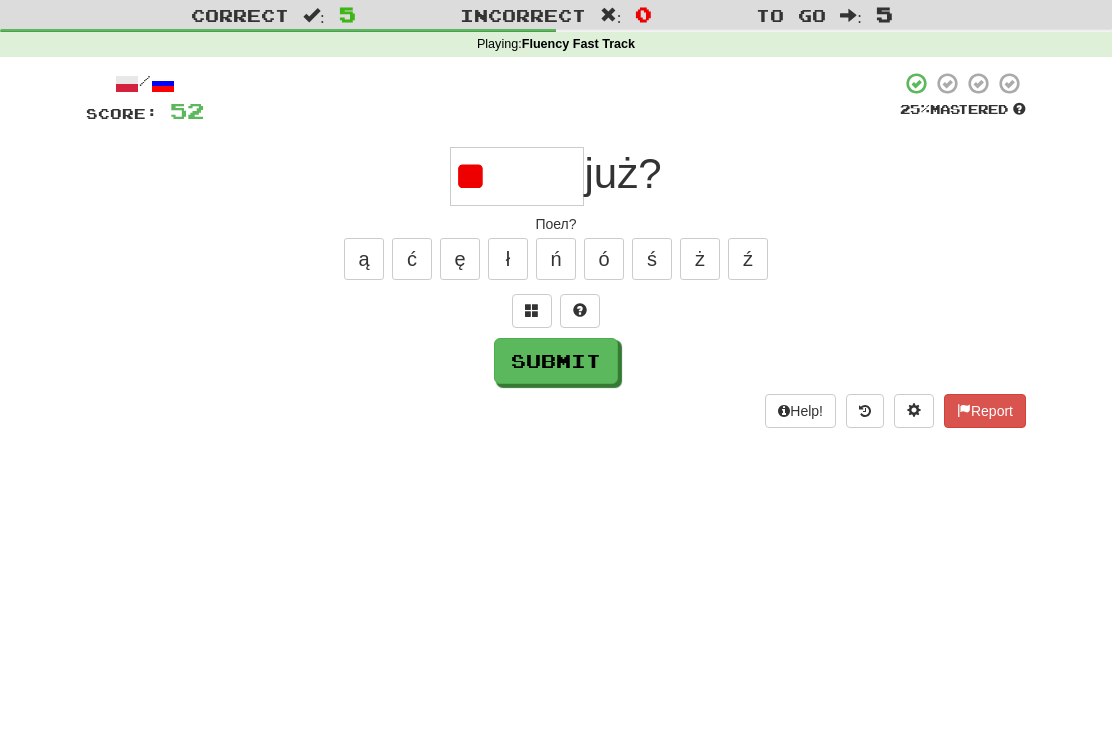 type on "*" 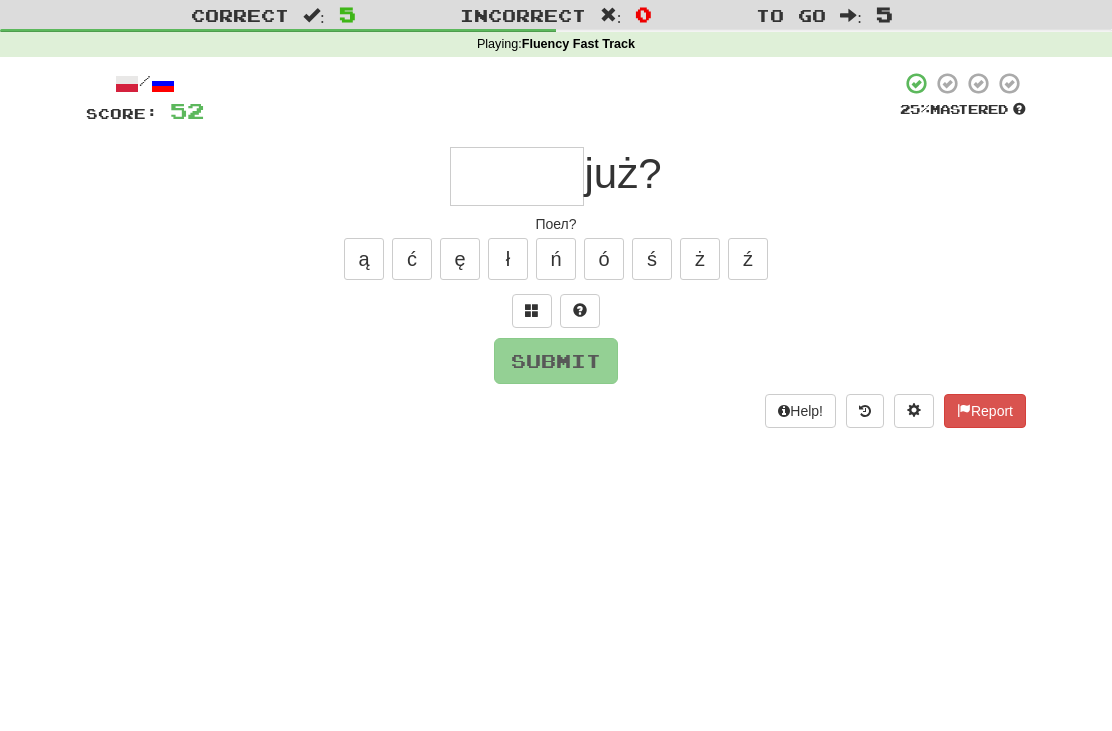 type on "*" 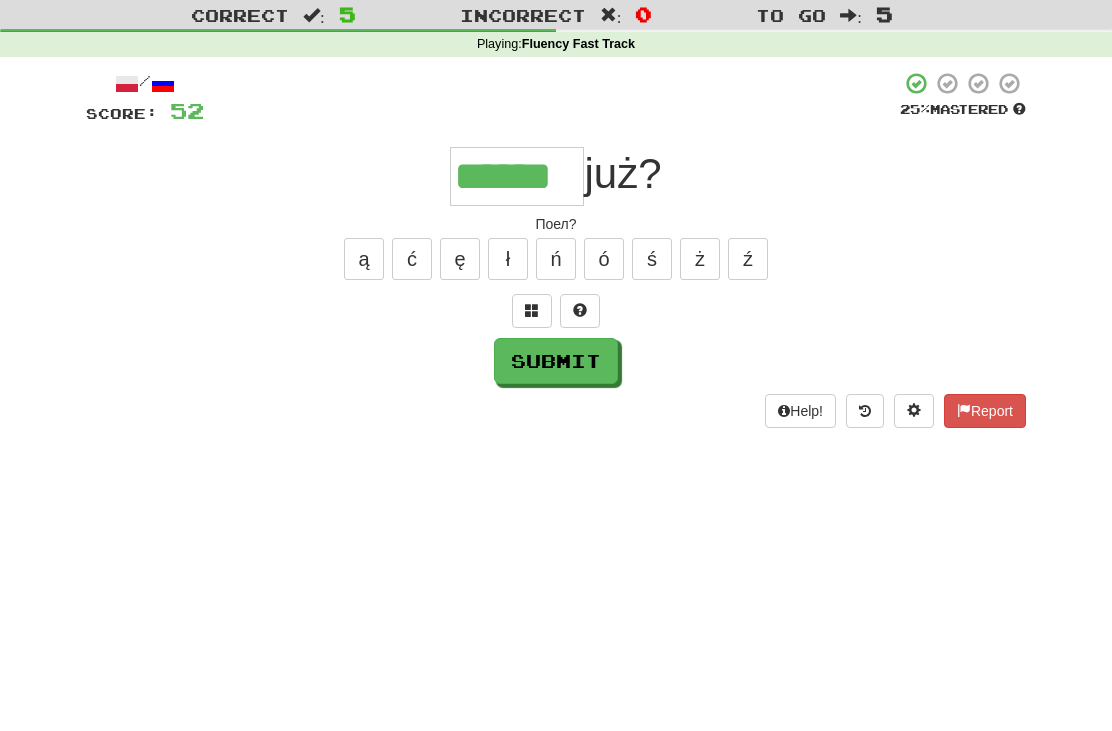 type on "******" 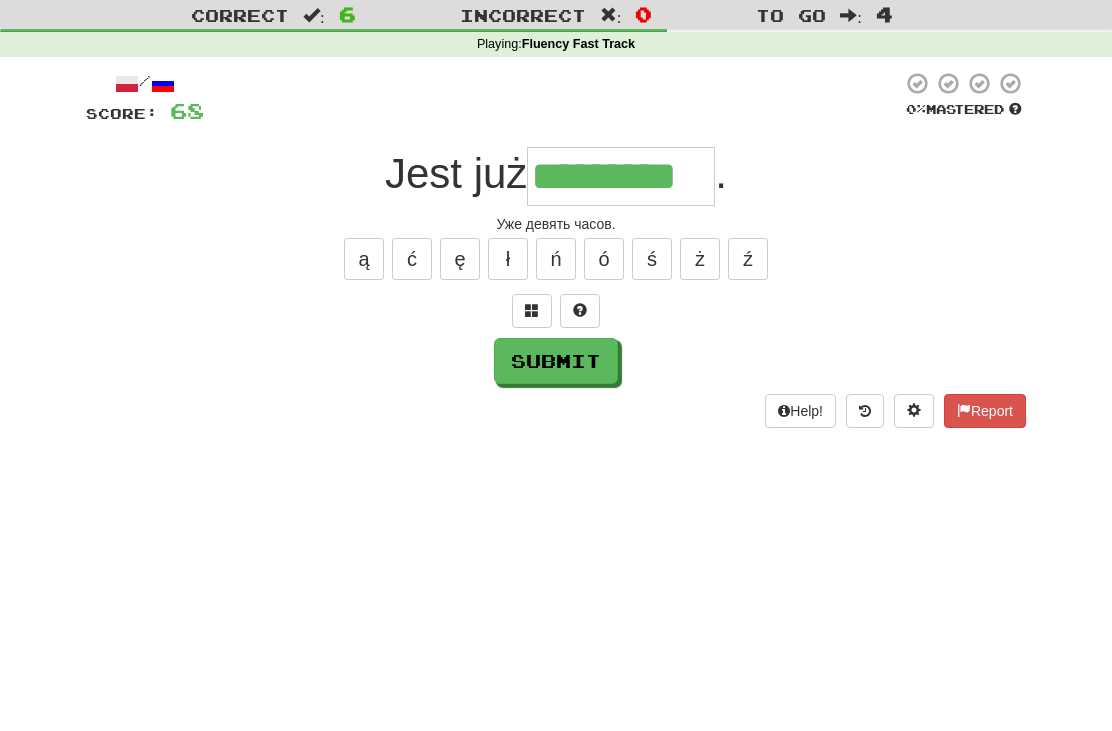 type on "*********" 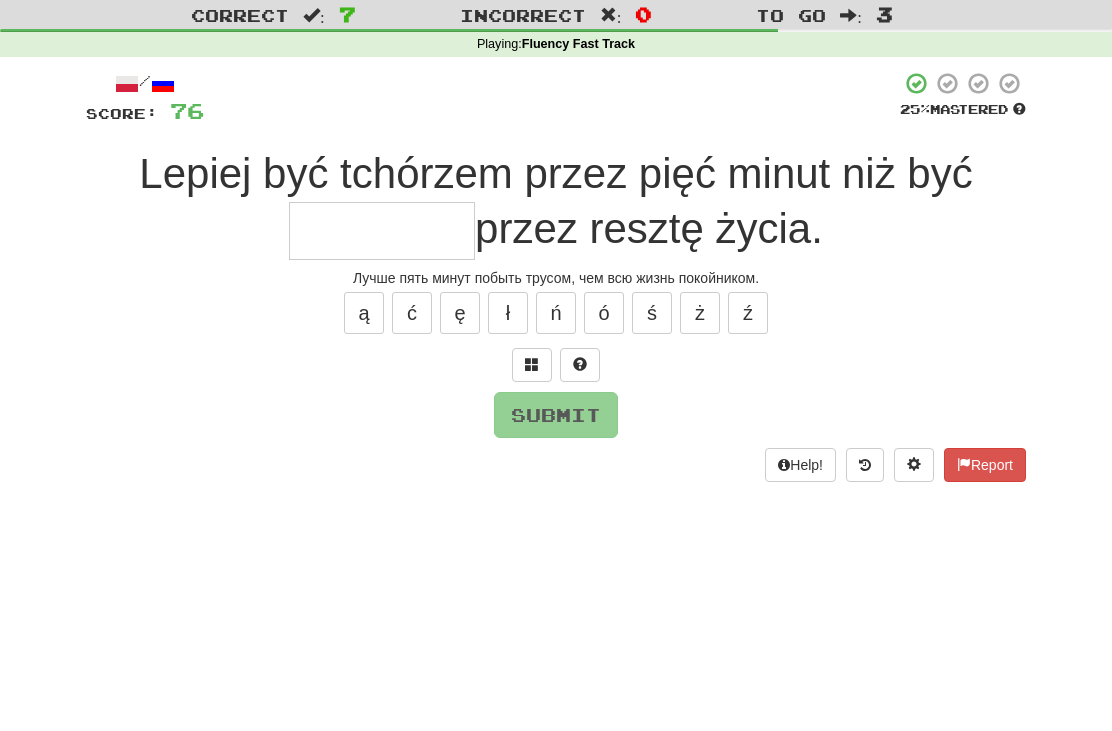 type on "*" 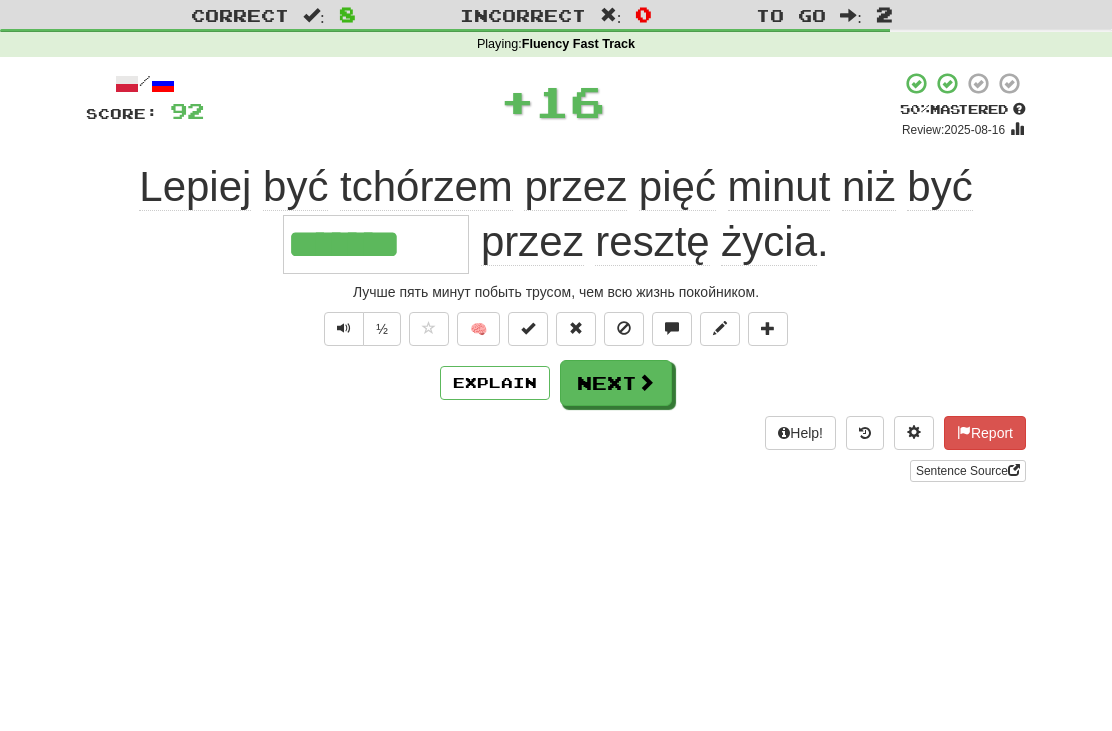 type on "*******" 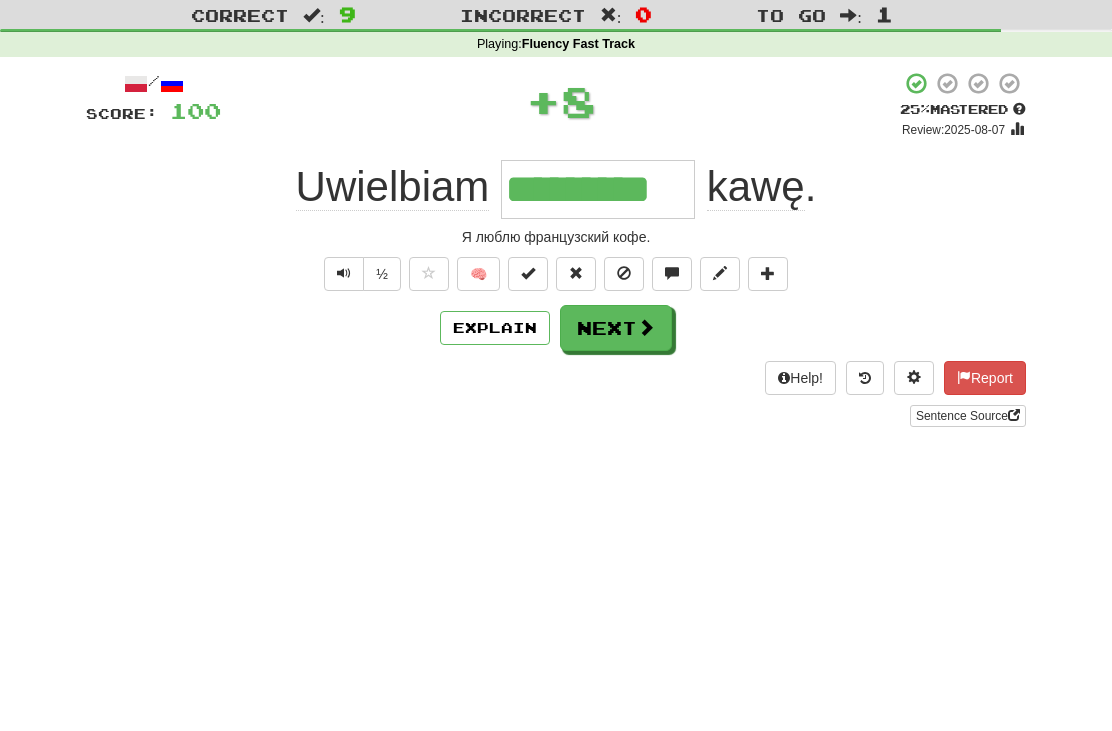 type on "*********" 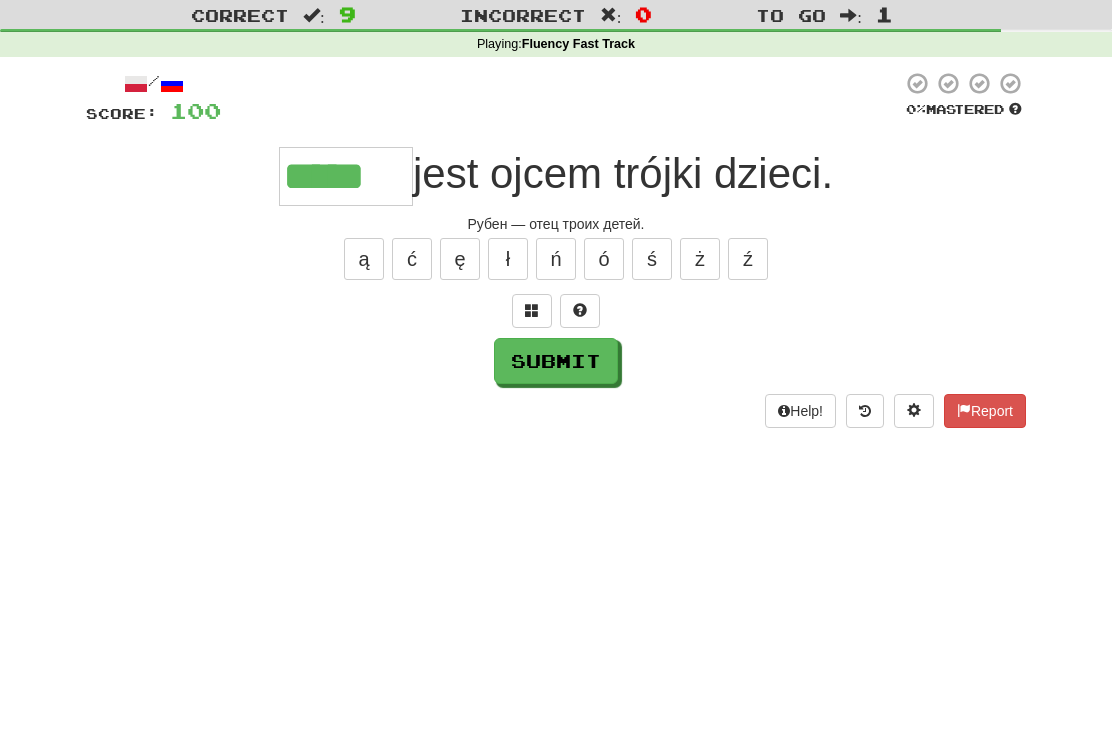 type on "*****" 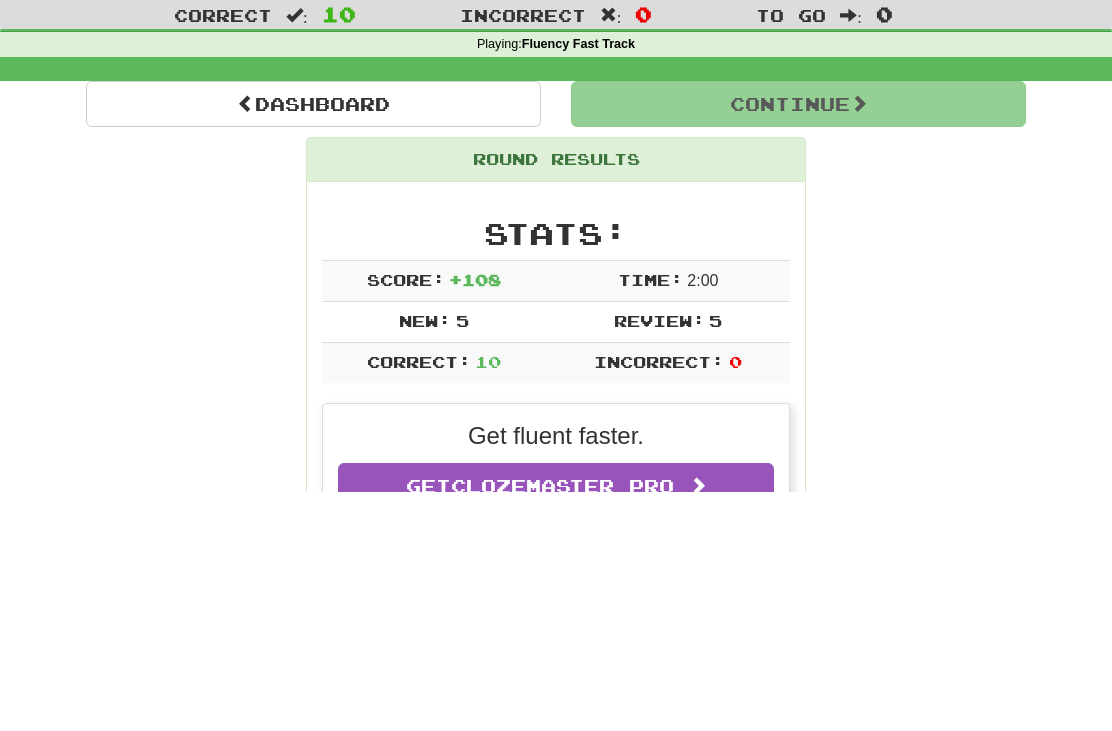 scroll, scrollTop: 51, scrollLeft: 0, axis: vertical 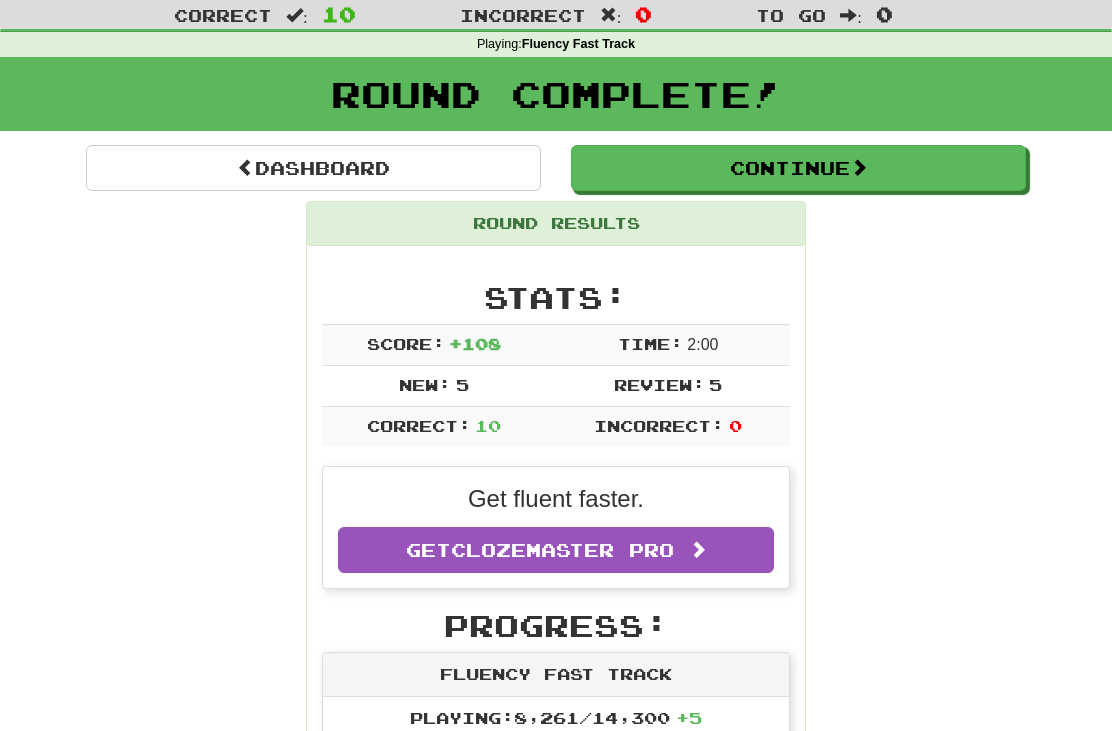 click on "Continue" at bounding box center [798, 168] 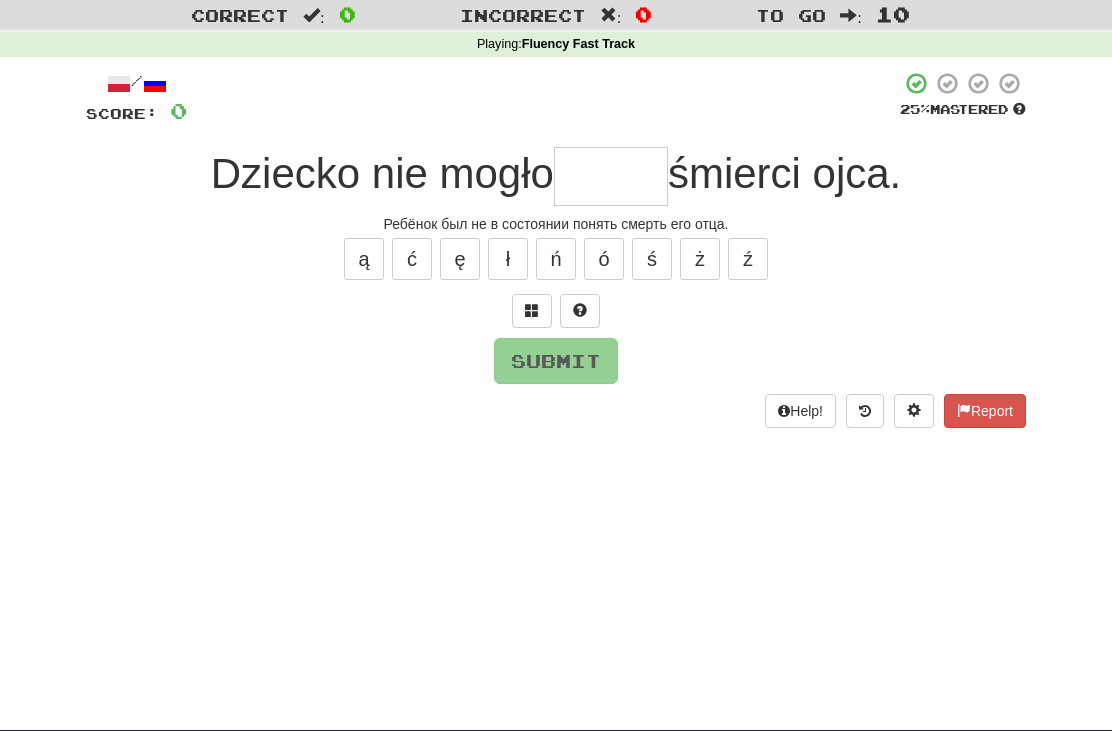 click at bounding box center [611, 176] 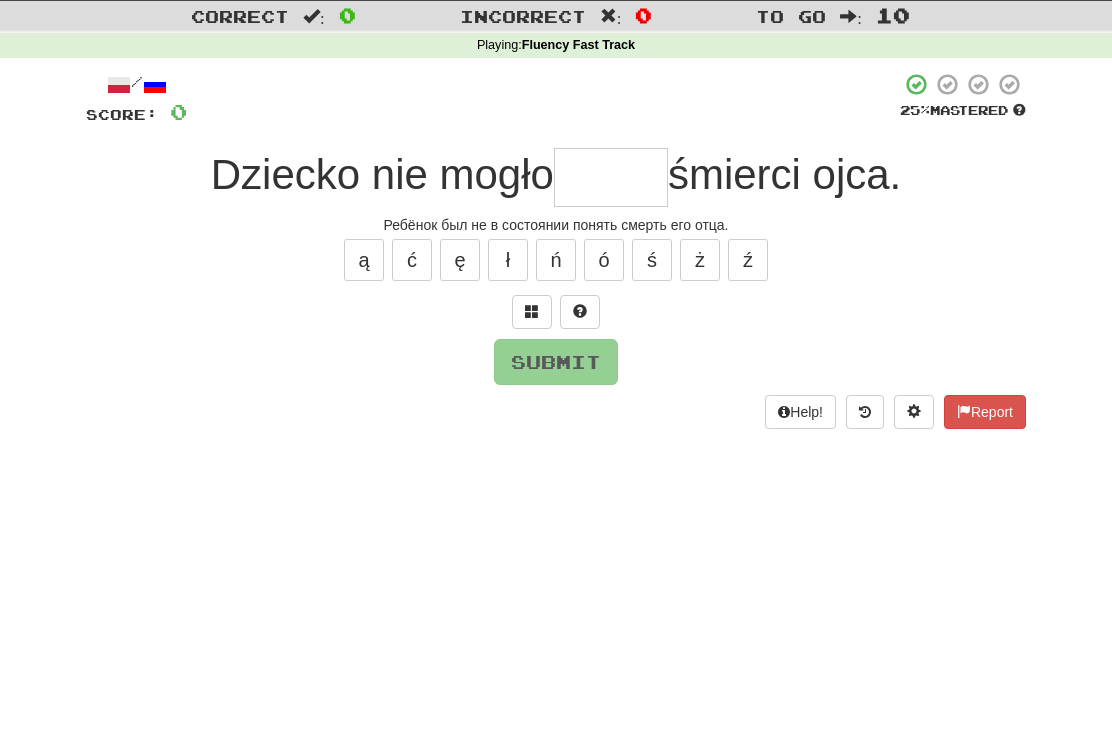 type on "*" 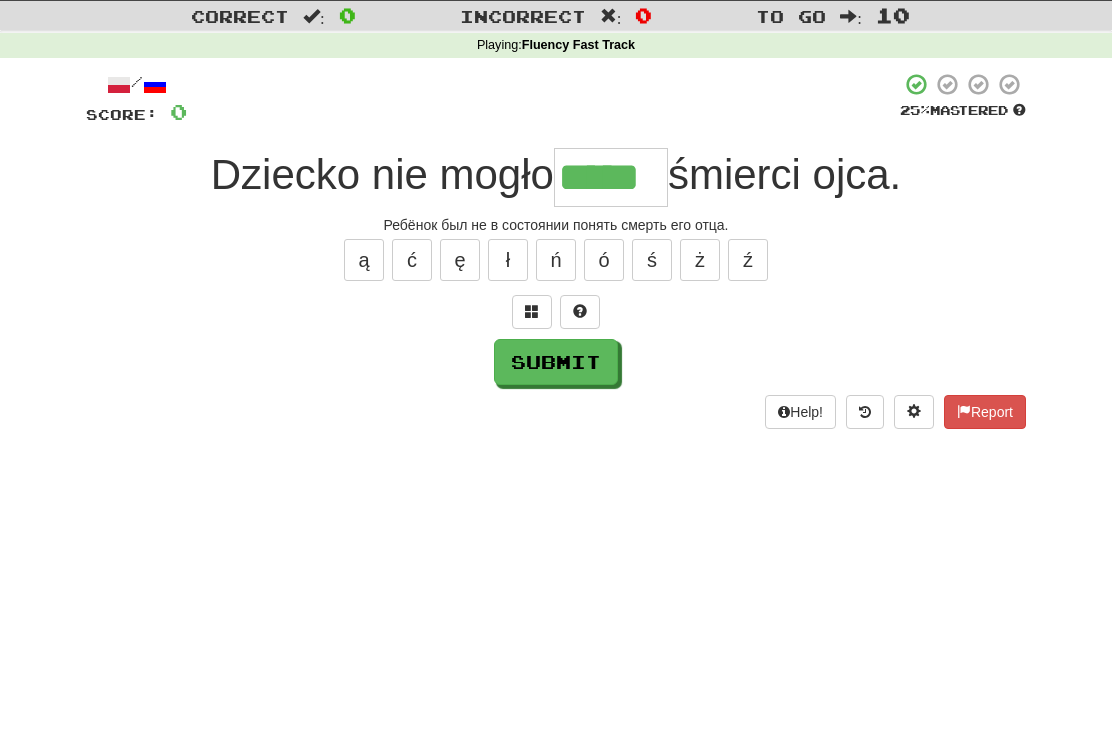 type on "*****" 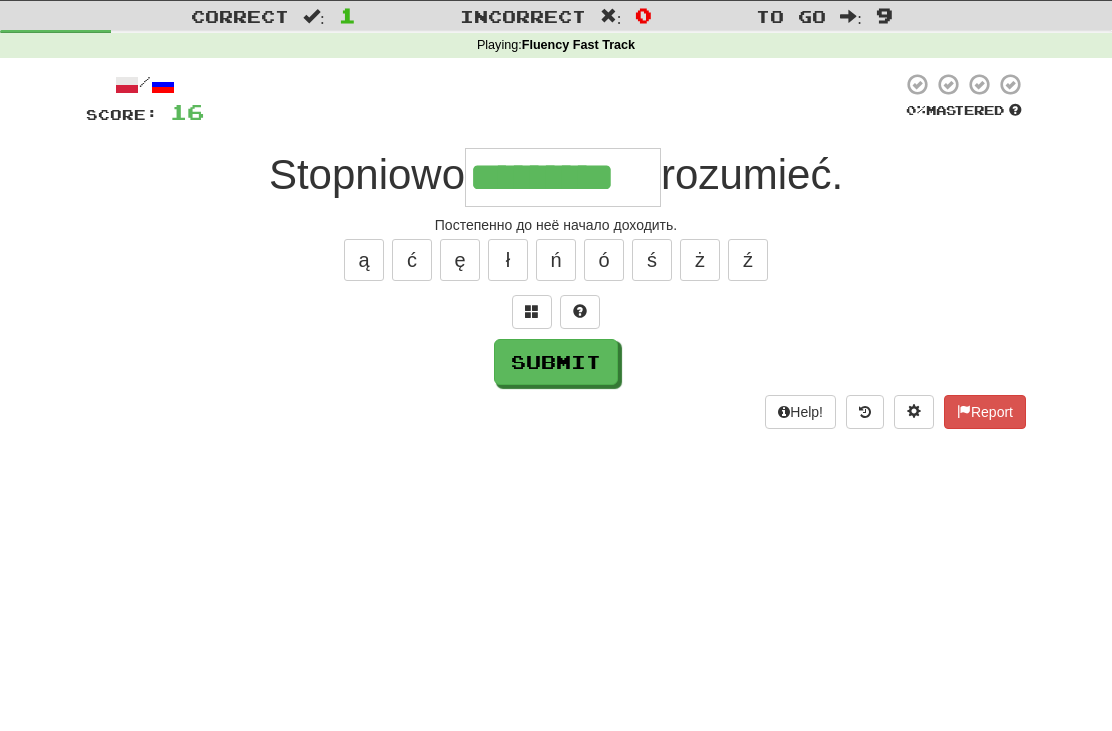 type on "*********" 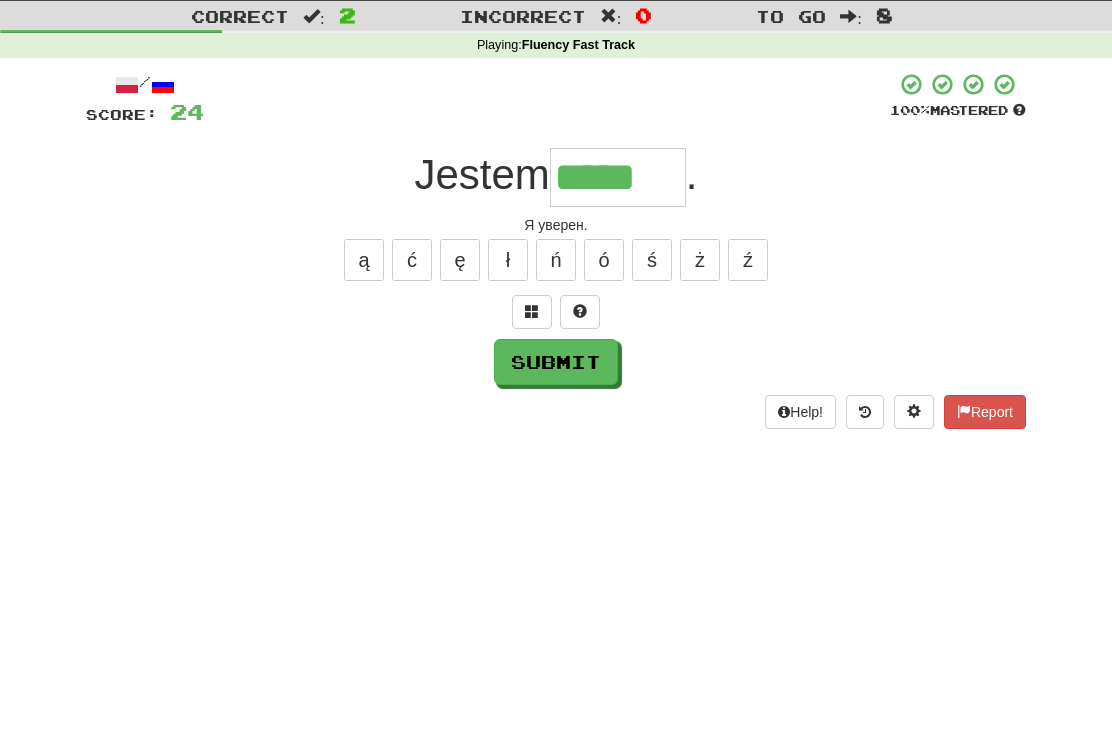 type on "*****" 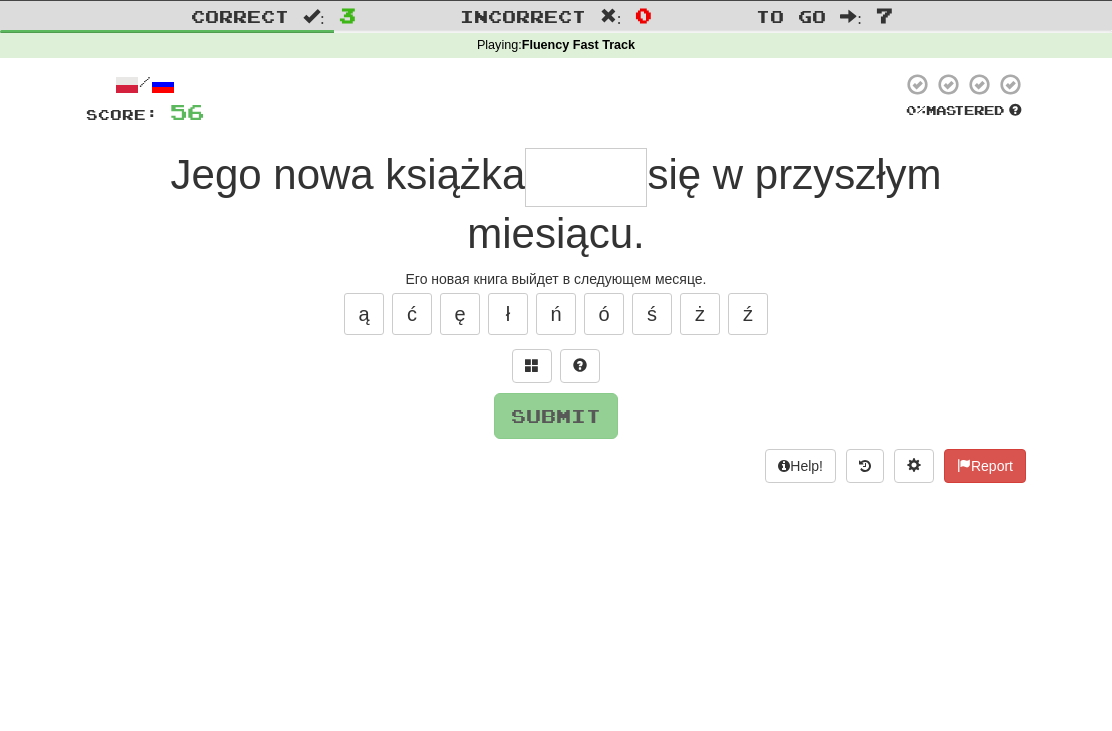 type on "*" 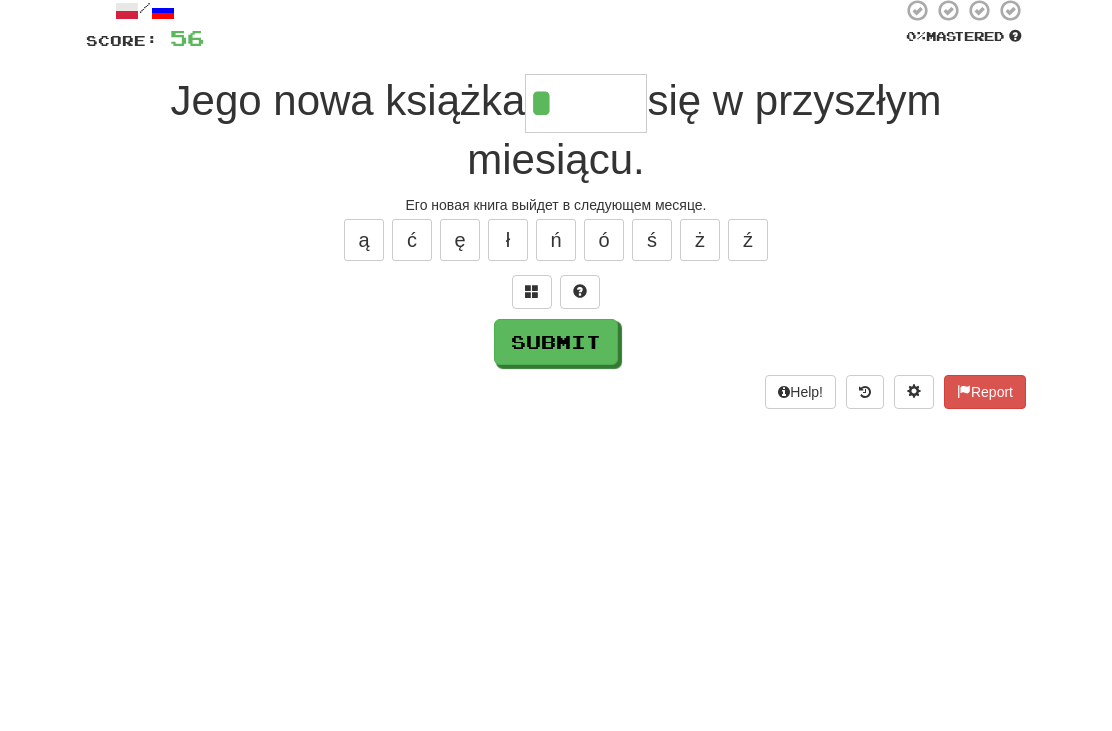 click on "/ Score: 56 0 % Mastered Jego nowa książka * się w przyszłym miesiącu. Jego nowa книга выйдет в следующем месяце. ą ć ę ł ń ó ś ż ź Submit Help! Report" at bounding box center [556, 296] 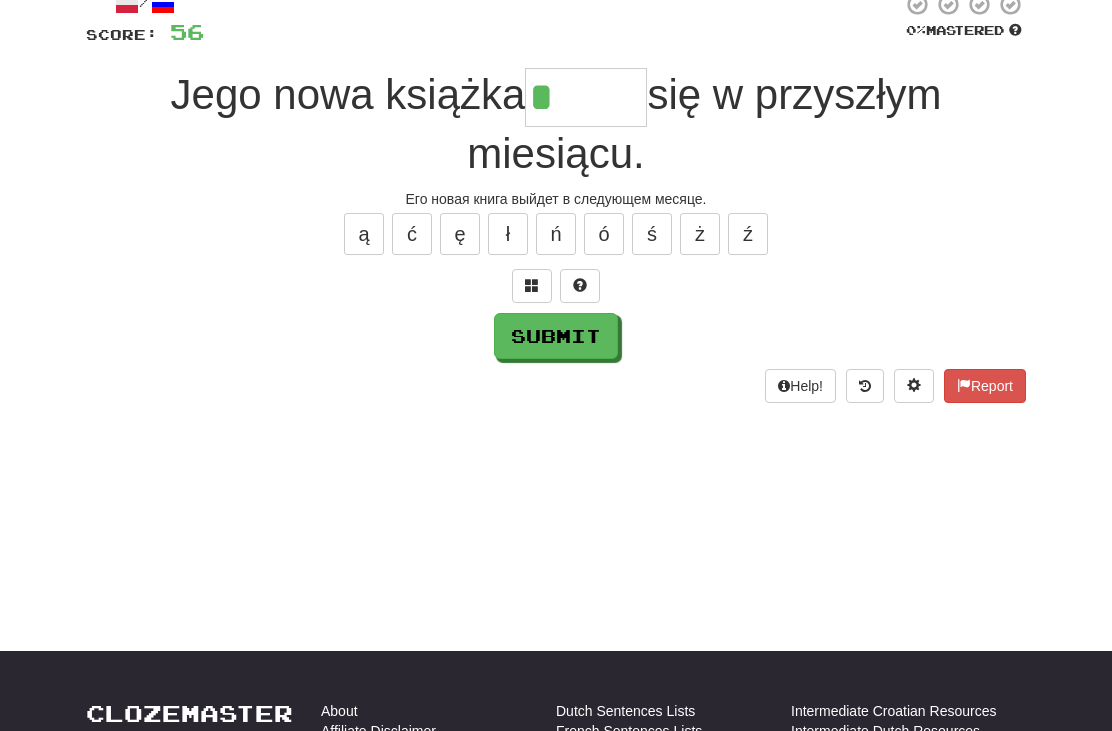 scroll, scrollTop: 130, scrollLeft: 0, axis: vertical 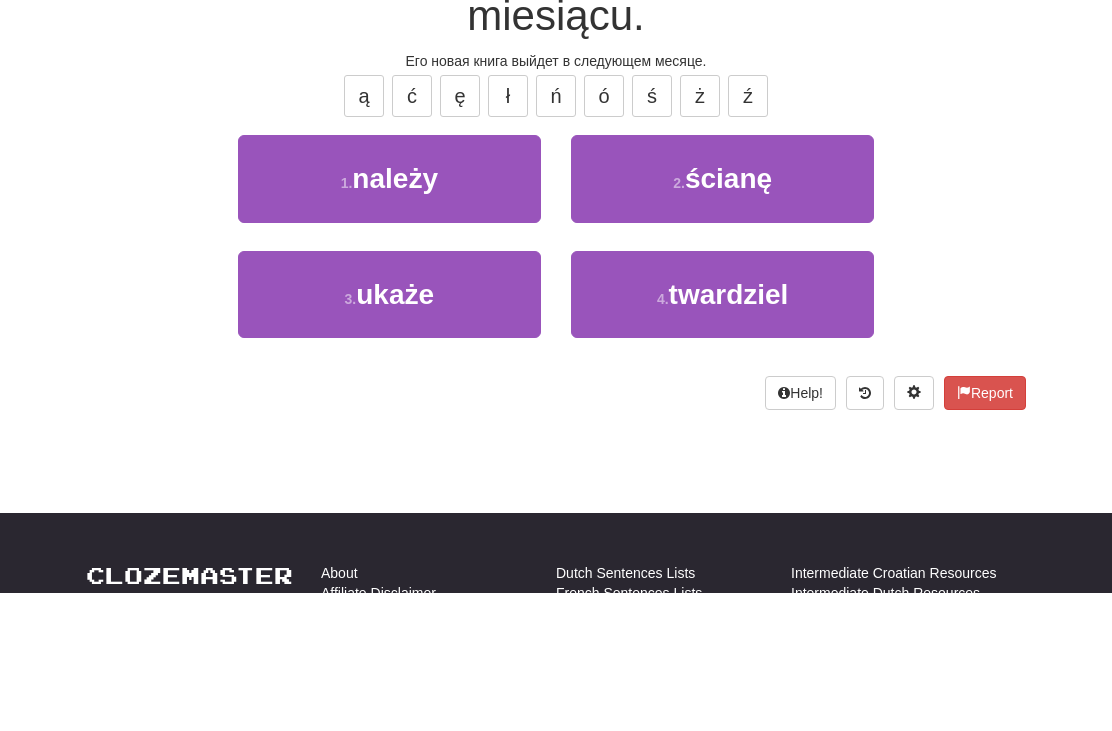 click on "3 . ukaże" at bounding box center (389, 432) 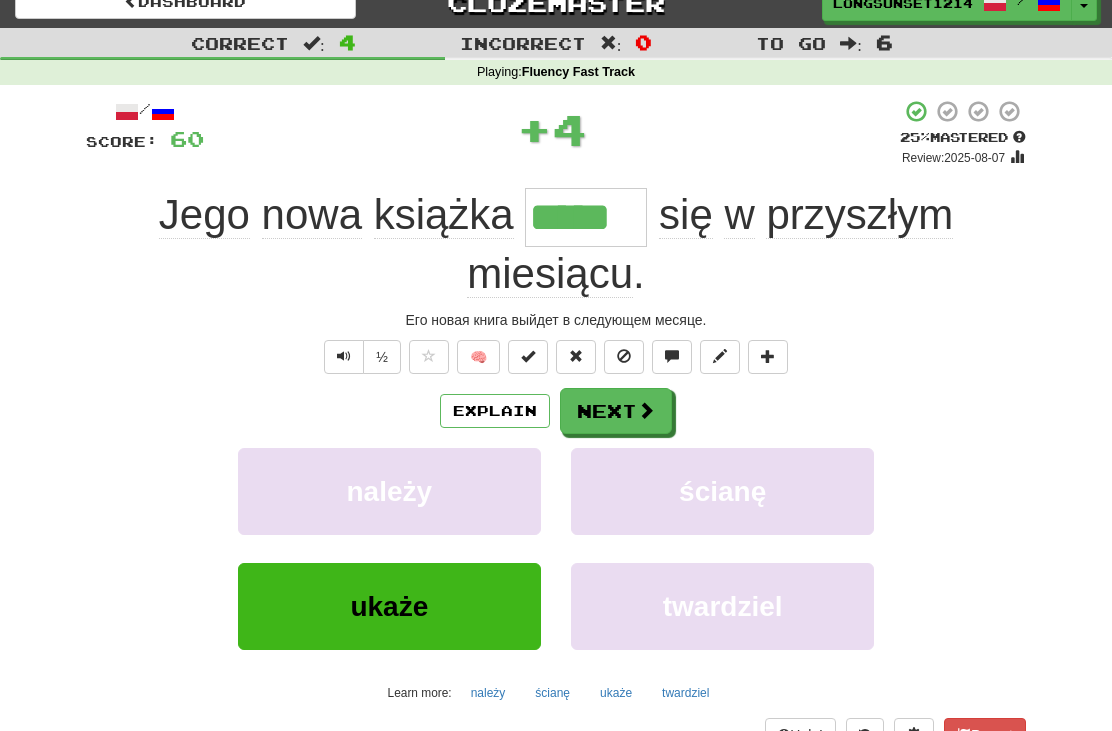 scroll, scrollTop: 23, scrollLeft: 0, axis: vertical 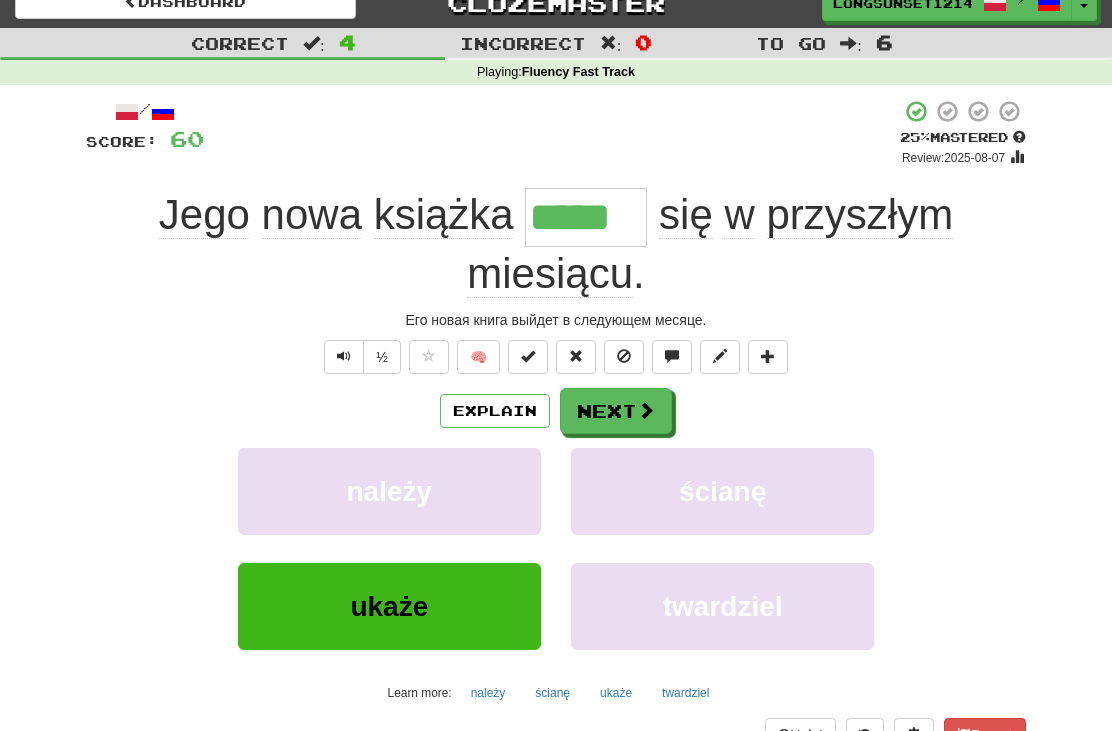 click at bounding box center (646, 410) 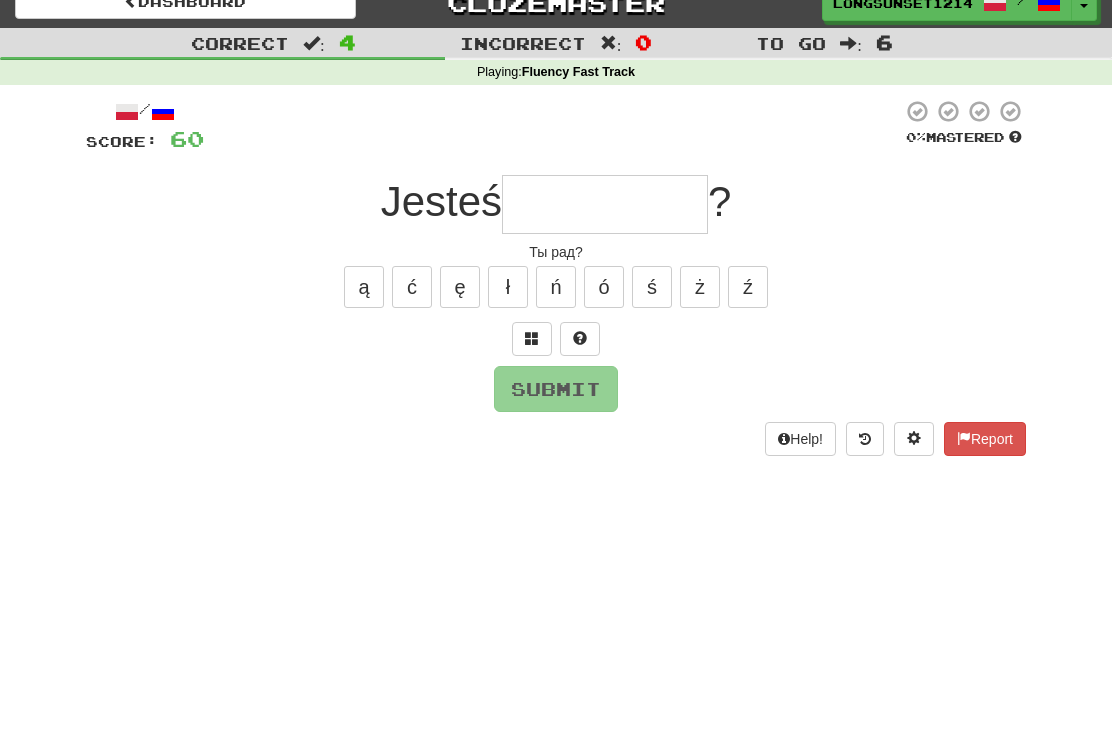 scroll, scrollTop: 22, scrollLeft: 0, axis: vertical 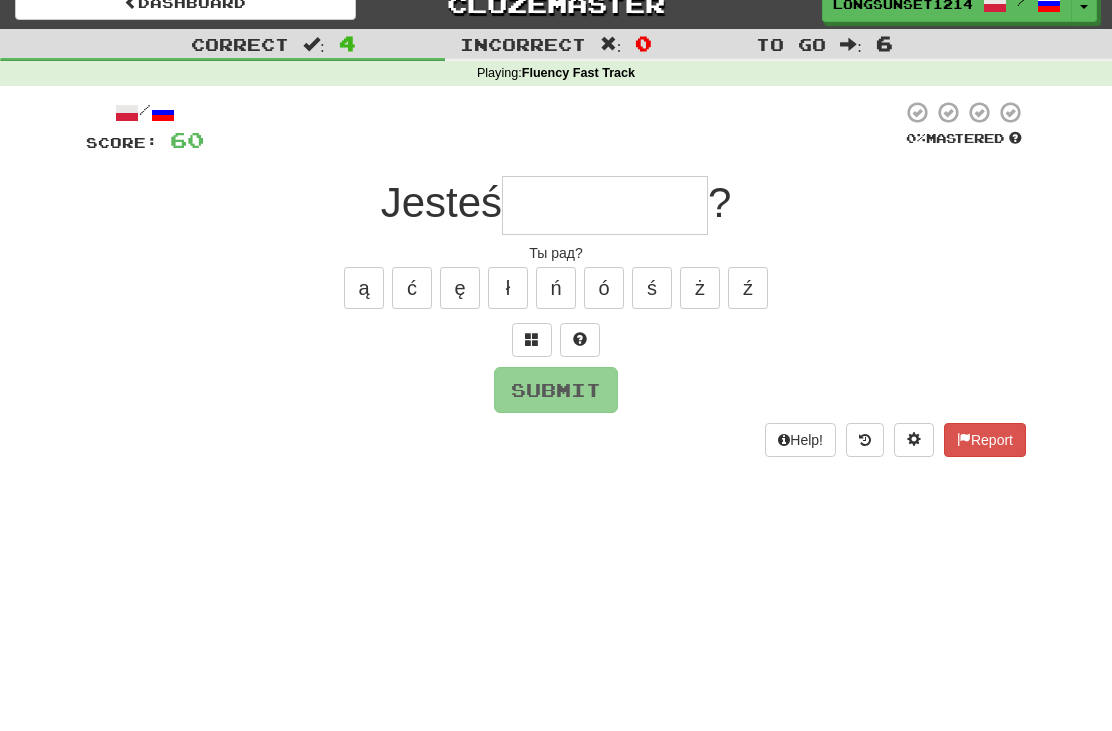 type on "*" 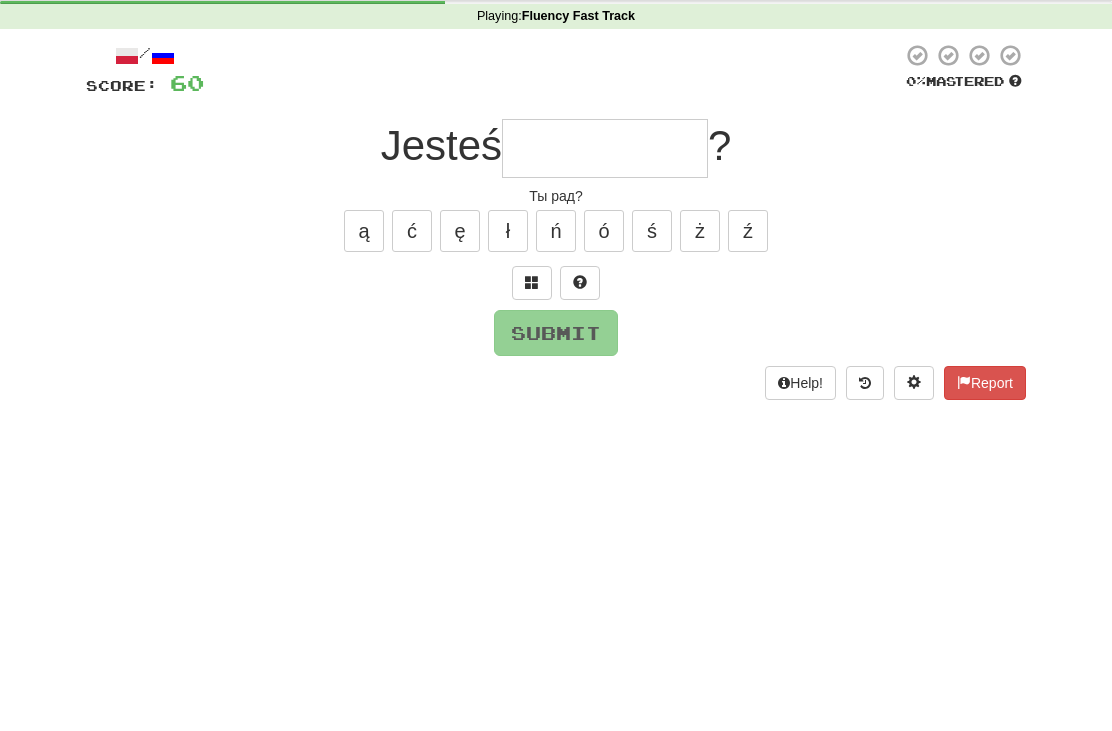 click at bounding box center (532, 361) 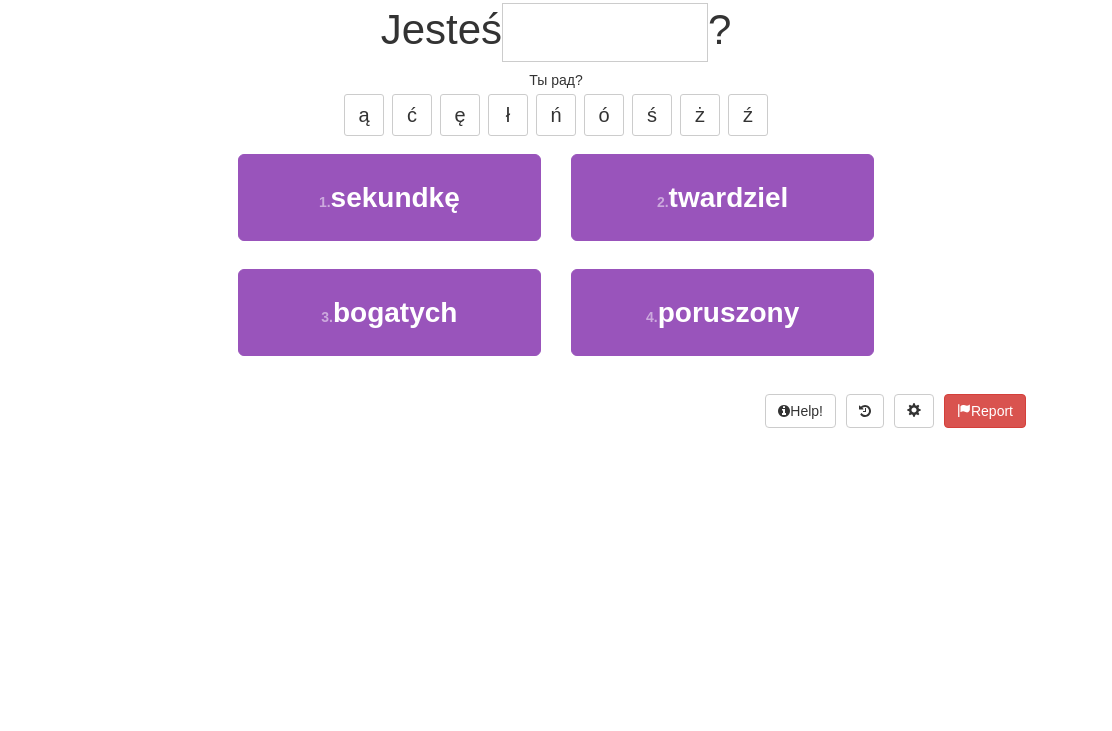 click on "4 . poruszony" at bounding box center [722, 507] 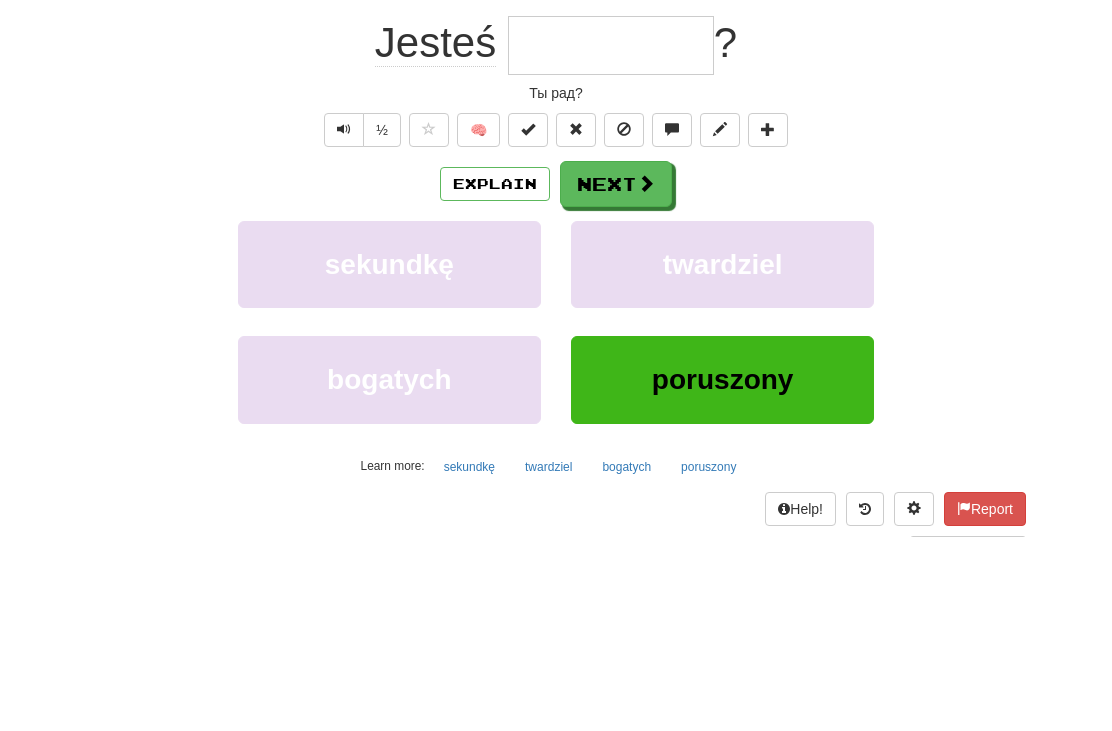type on "*********" 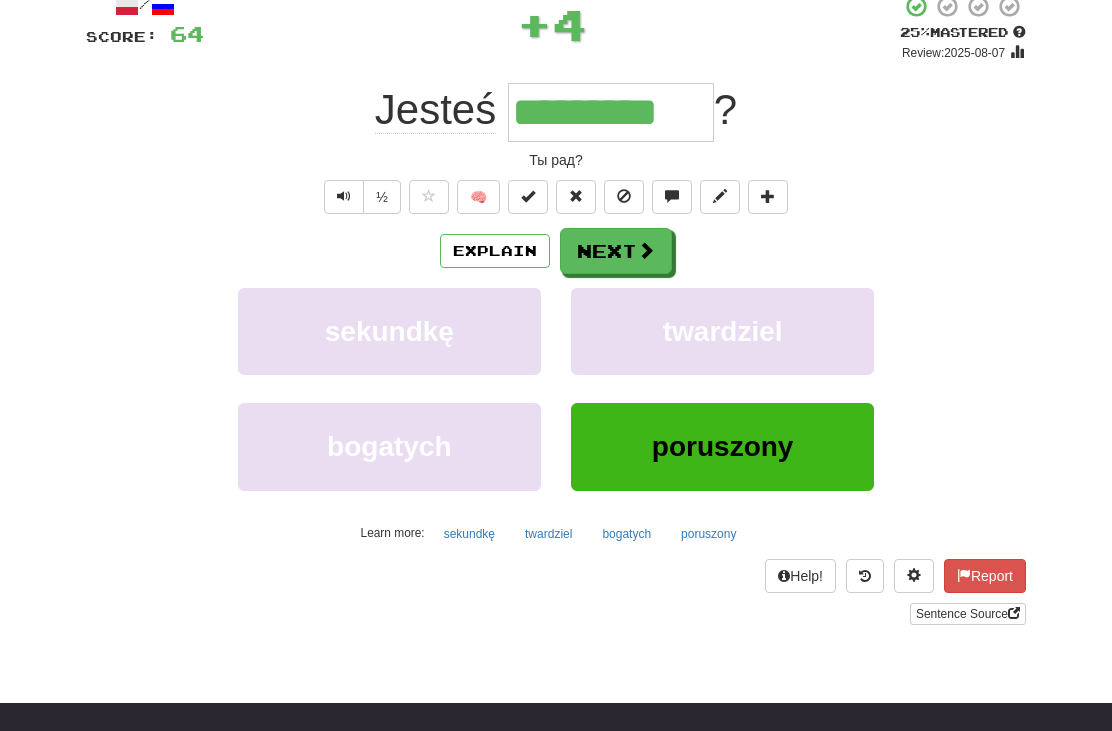 scroll, scrollTop: 0, scrollLeft: 0, axis: both 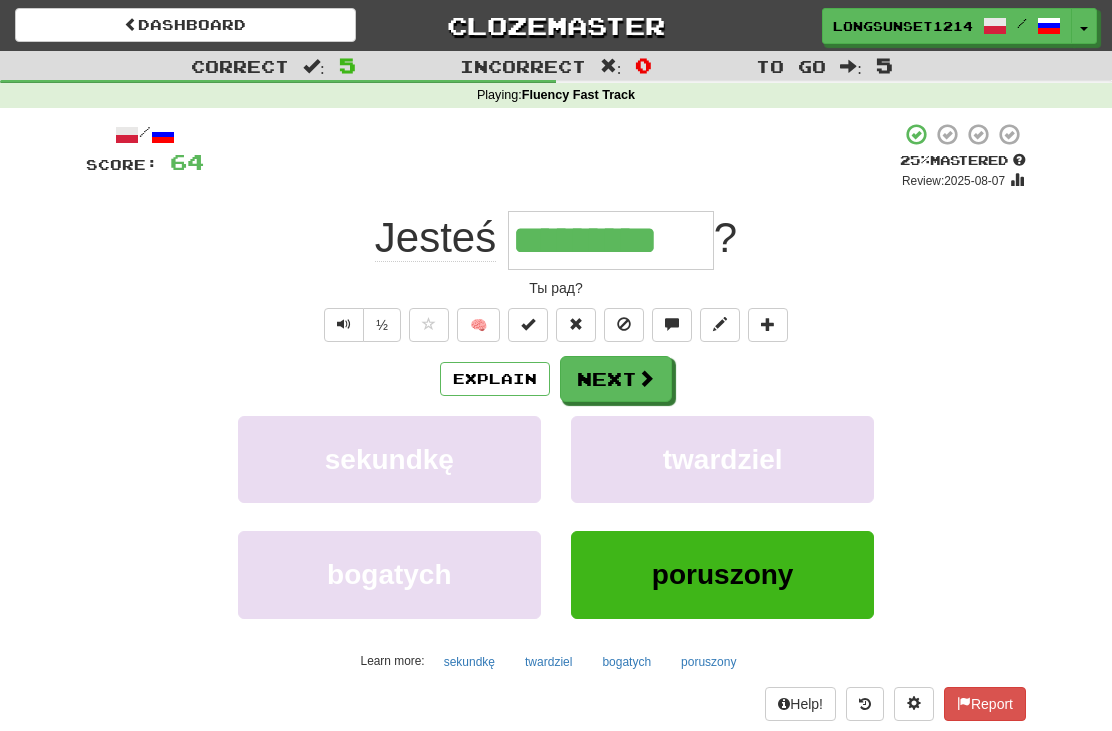 click on "Next" at bounding box center [616, 379] 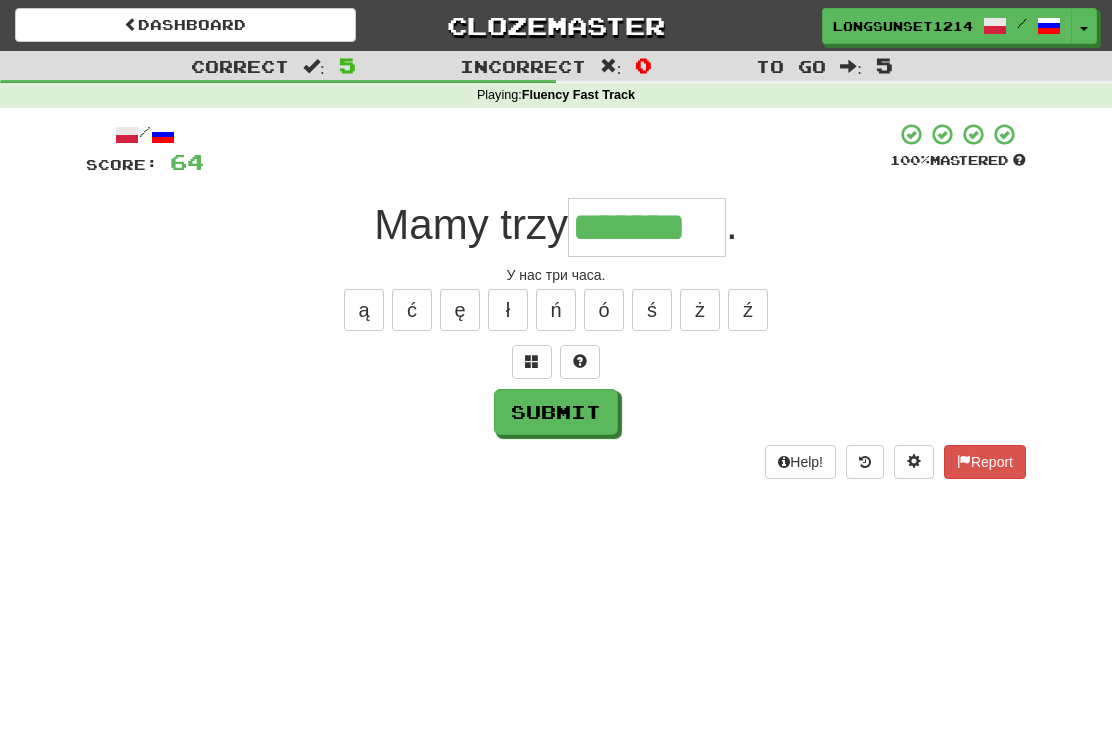 type on "*******" 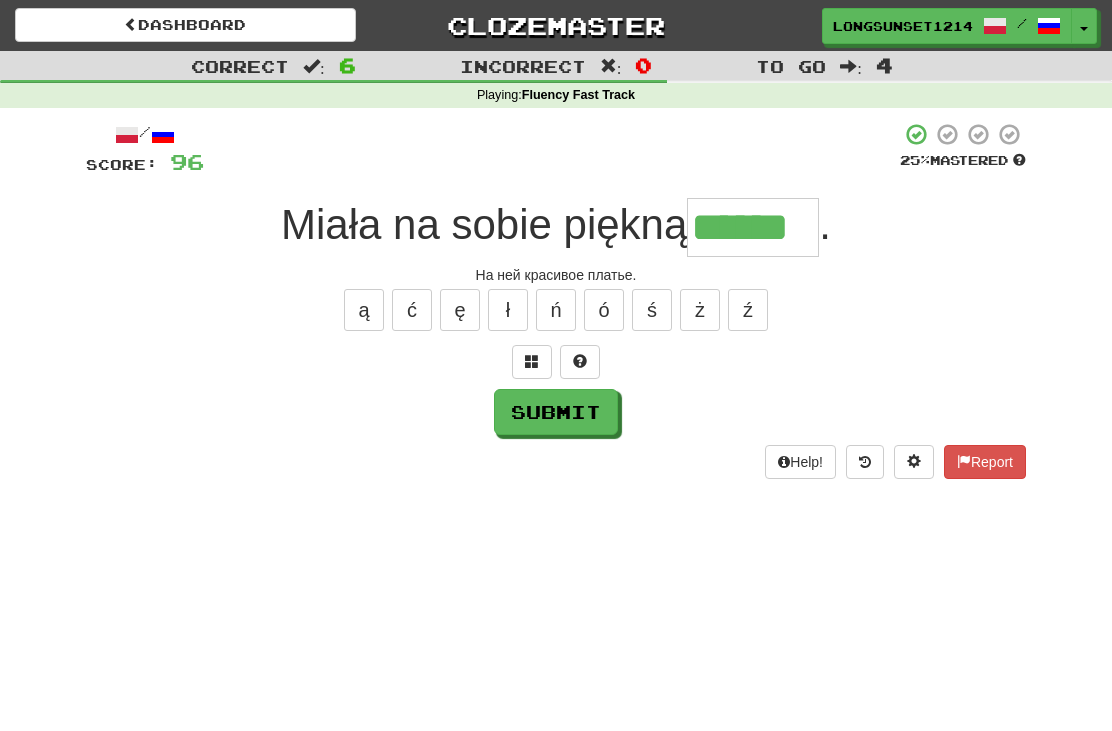 type on "******" 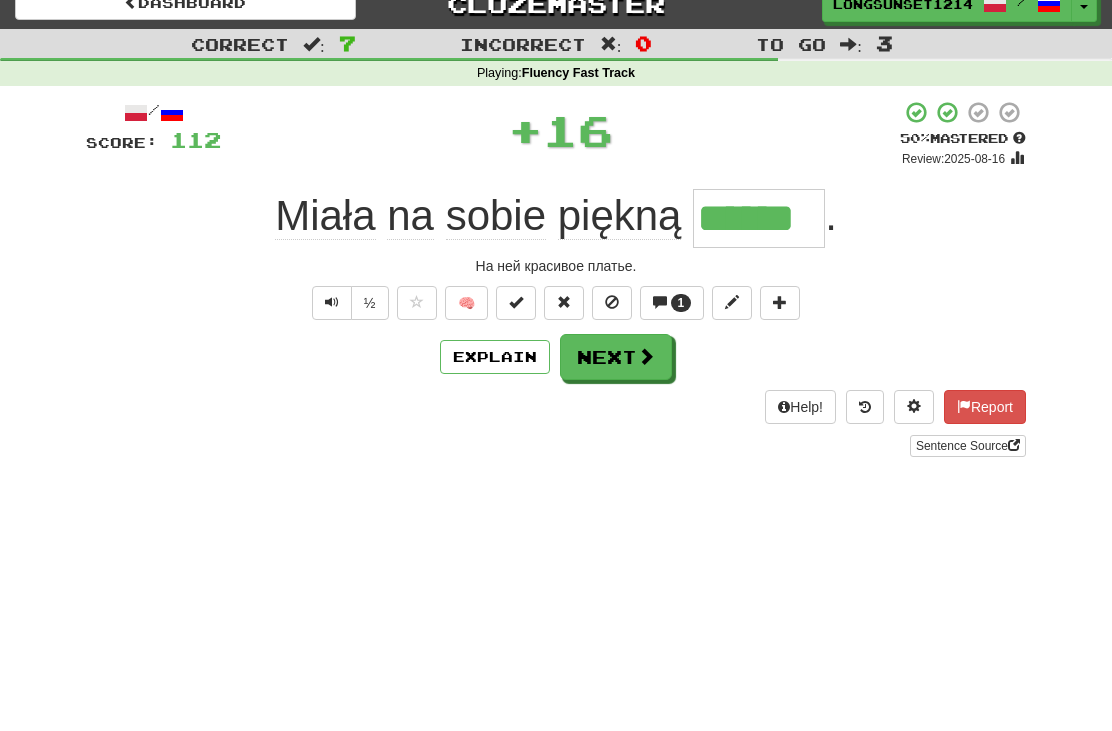 click on "1" at bounding box center [672, 325] 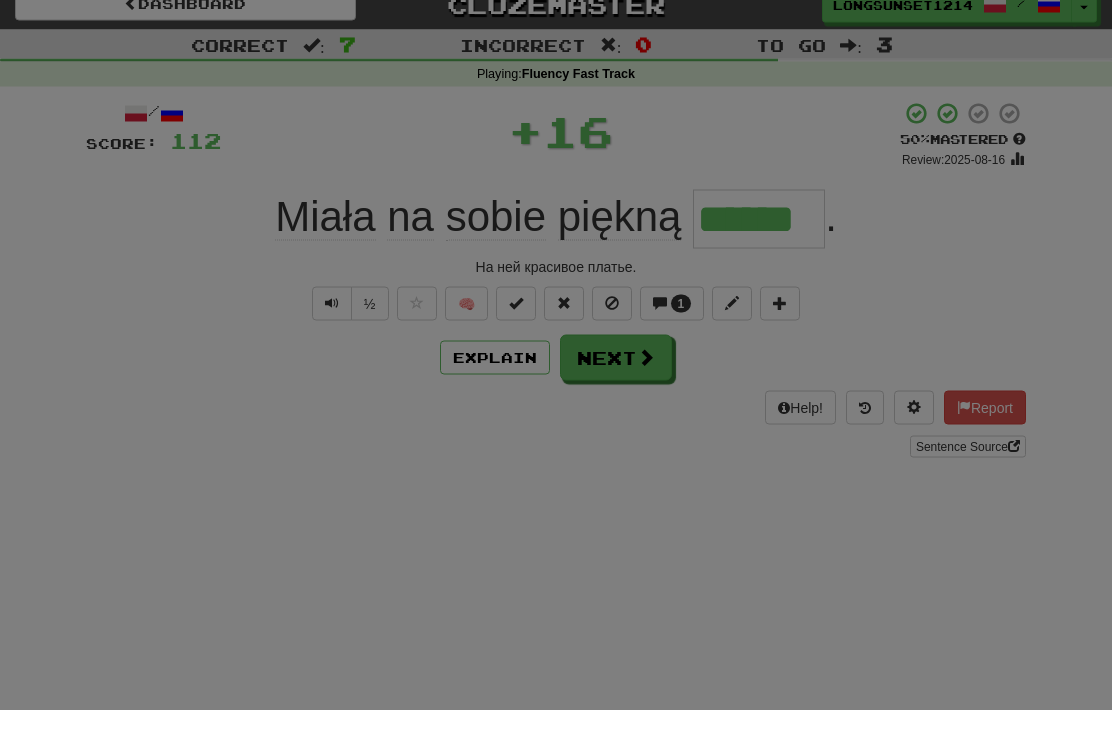 scroll, scrollTop: 22, scrollLeft: 0, axis: vertical 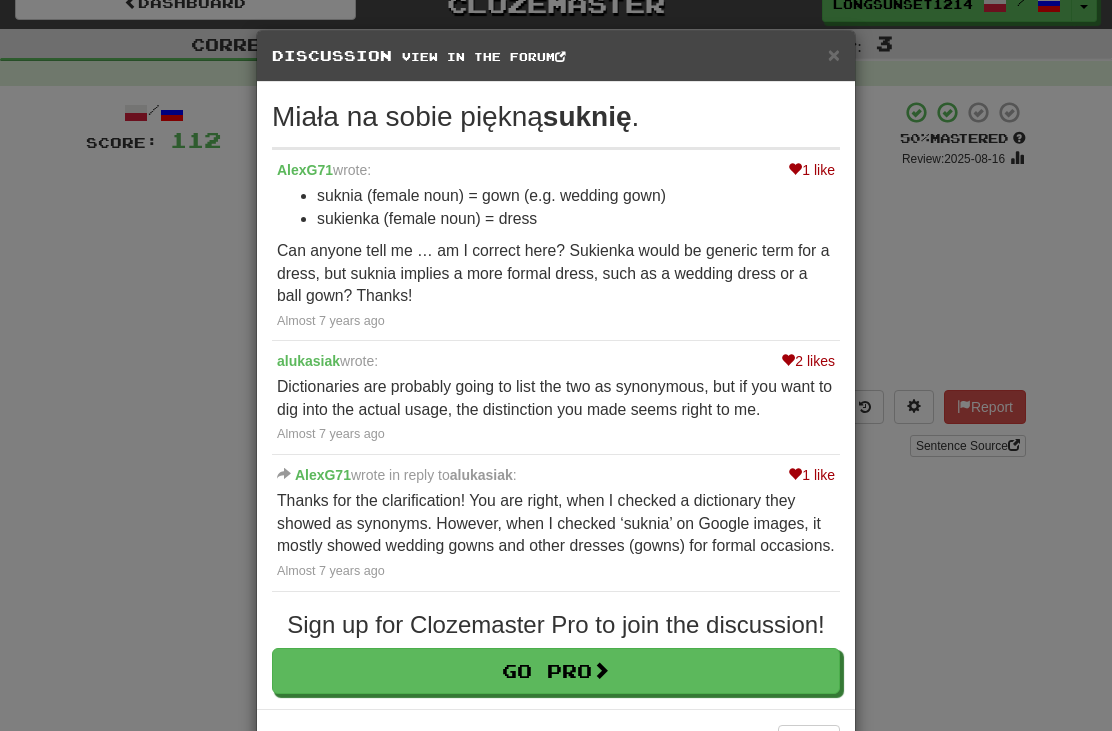 click on "Close" at bounding box center [809, 742] 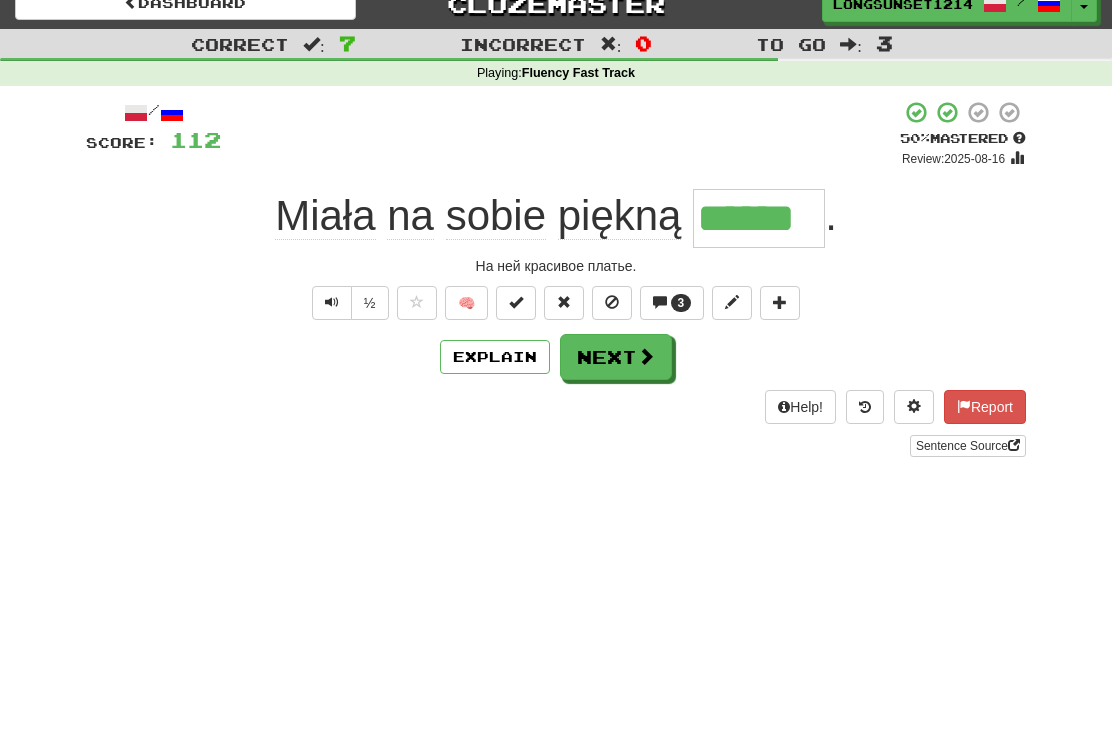 click at bounding box center (646, 356) 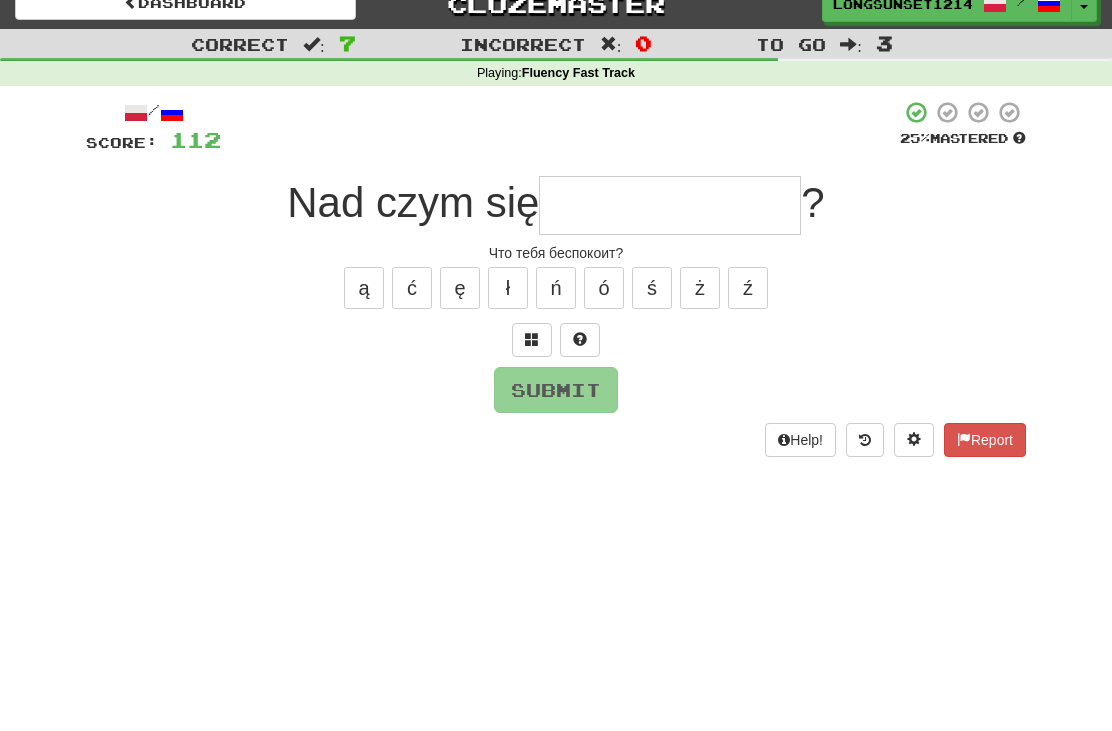 scroll, scrollTop: 21, scrollLeft: 0, axis: vertical 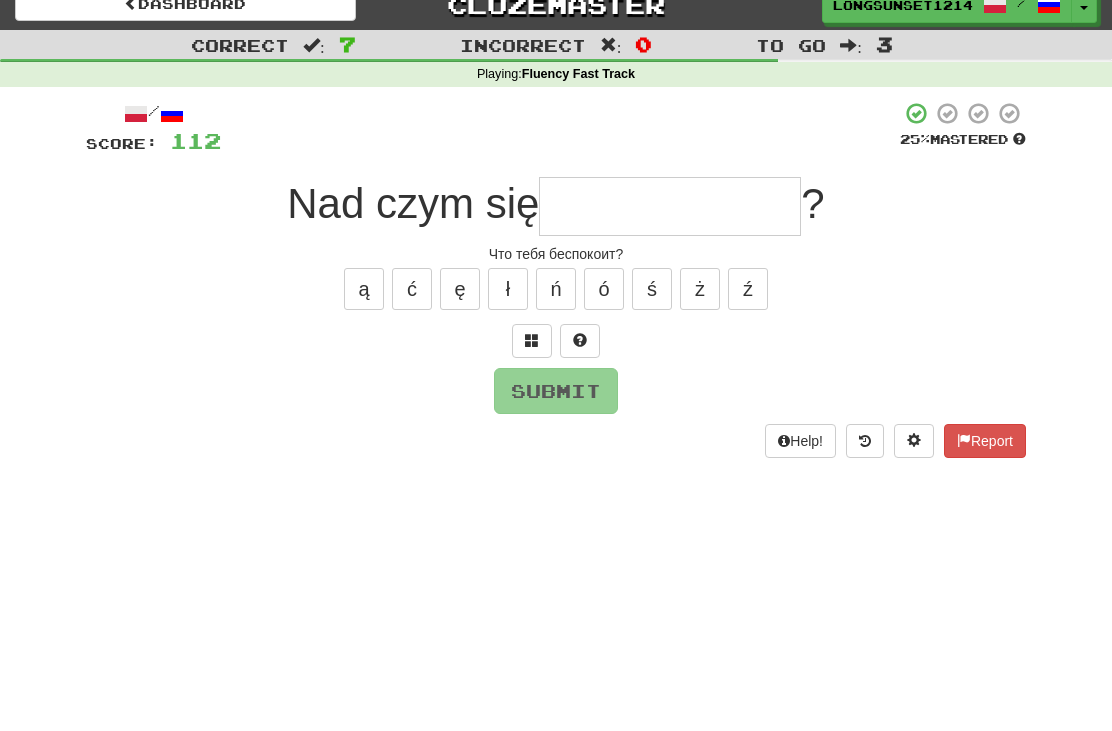 type on "*" 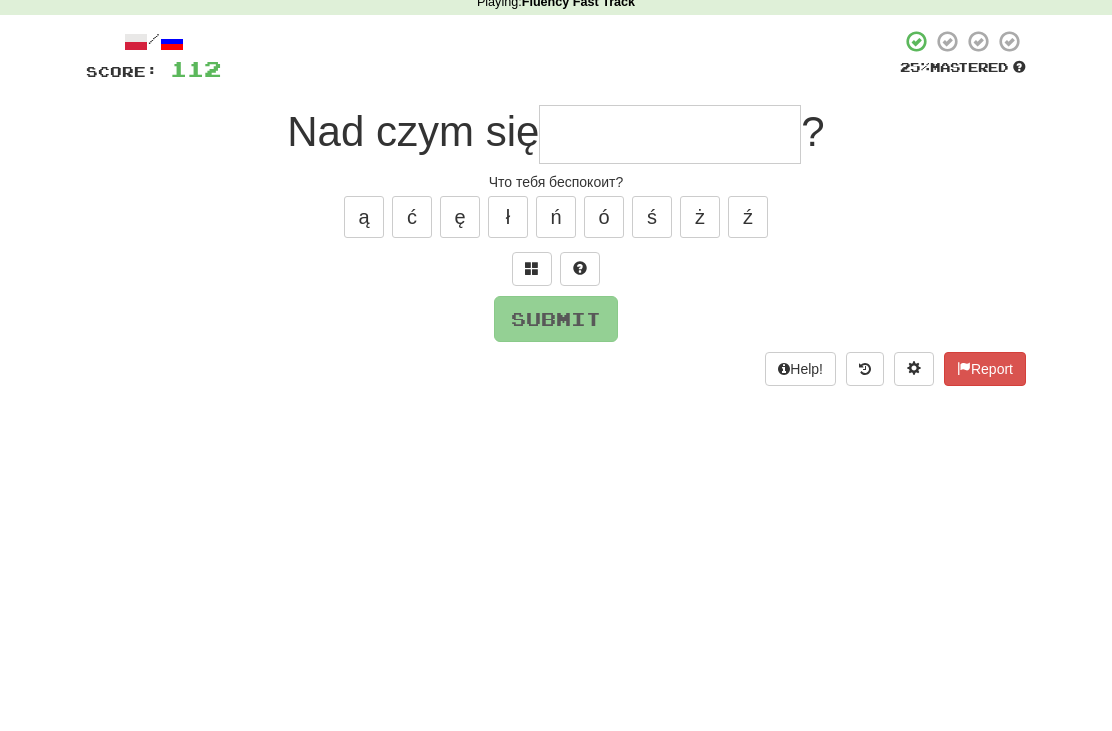 click at bounding box center (532, 340) 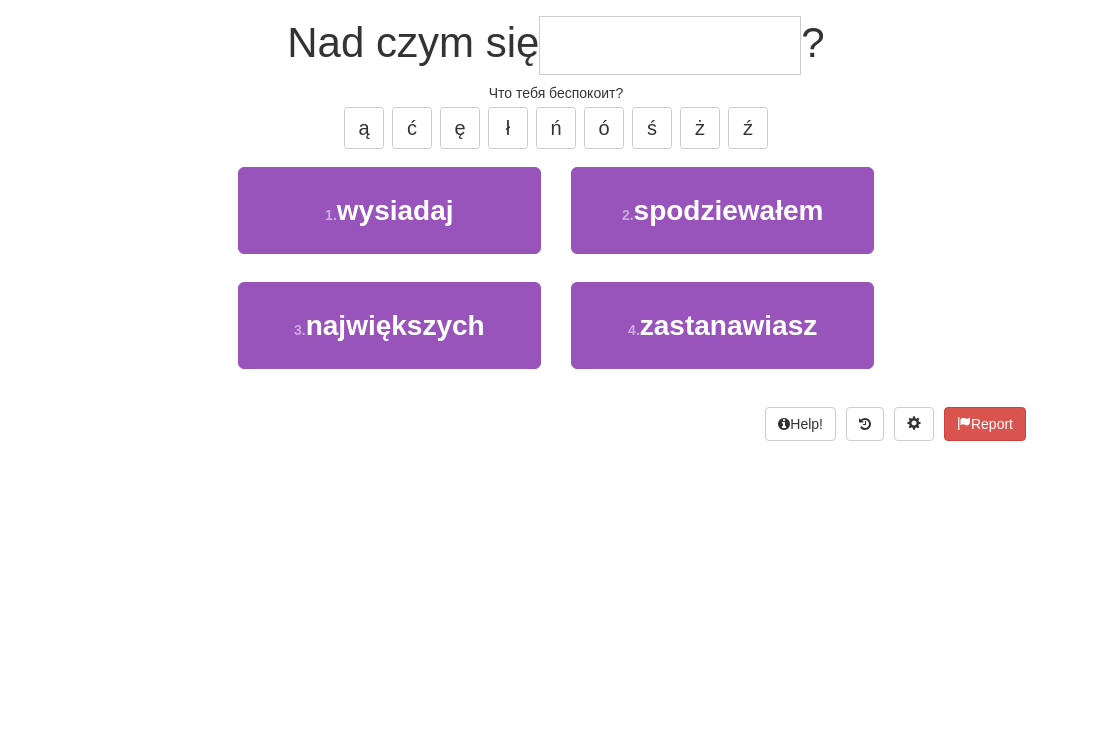 click on "zastanawiasz" at bounding box center [728, 486] 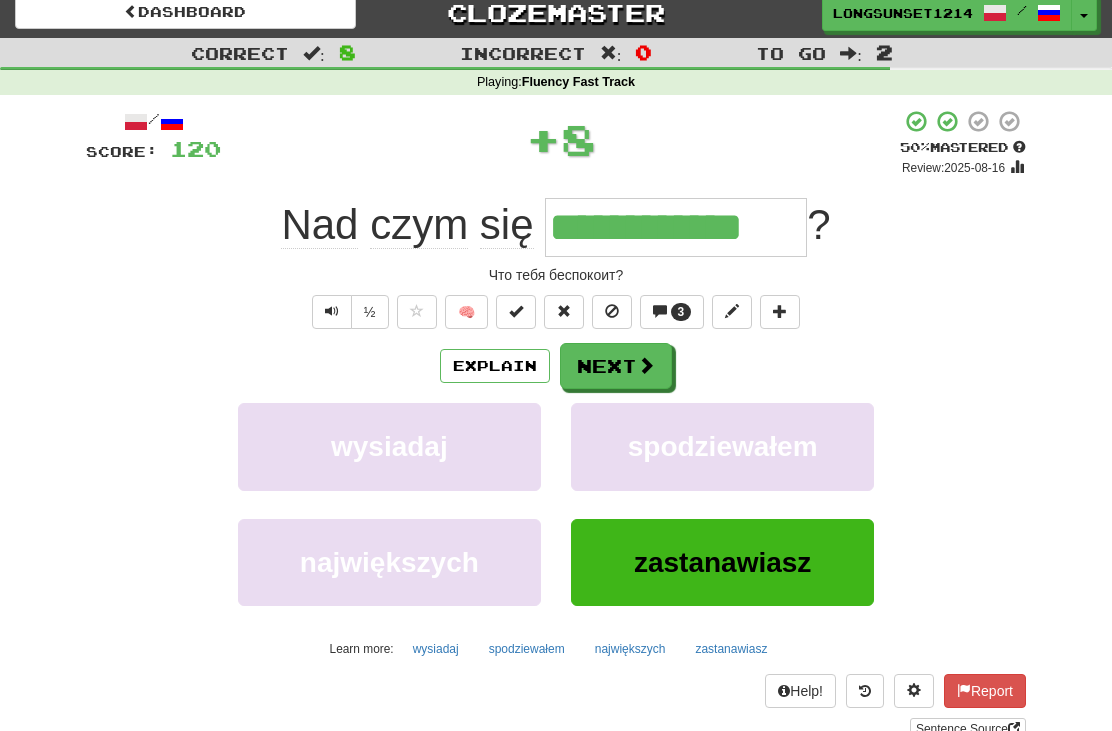 scroll, scrollTop: 12, scrollLeft: 0, axis: vertical 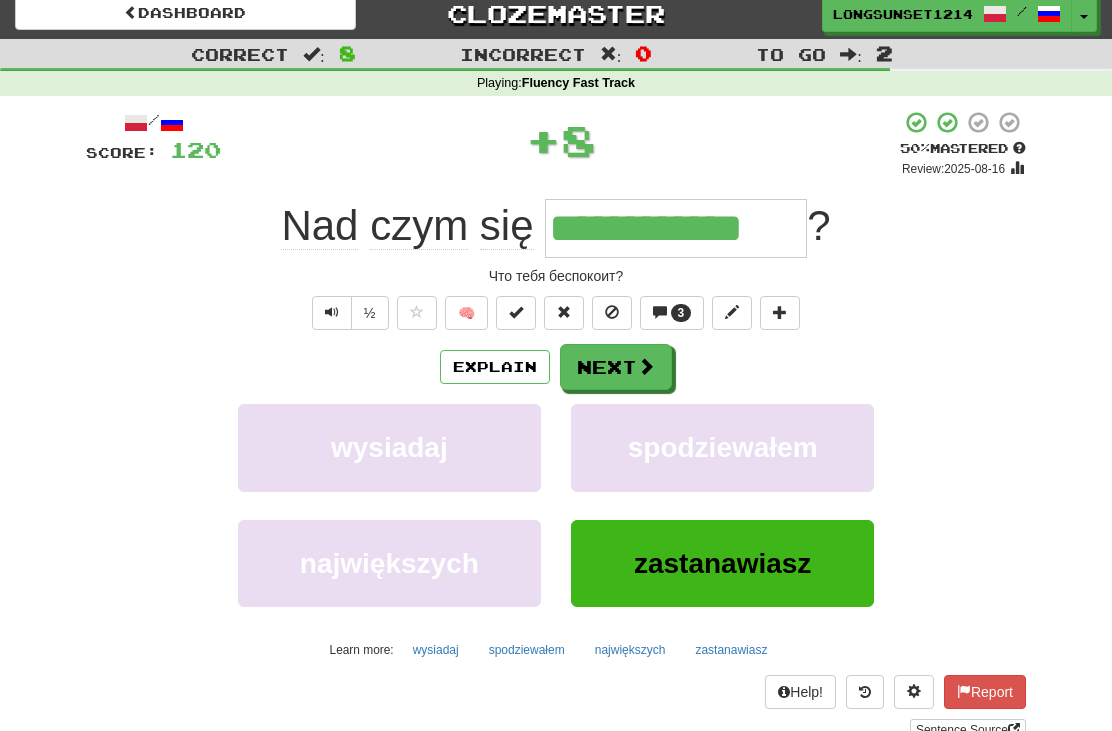click on "3" at bounding box center (681, 313) 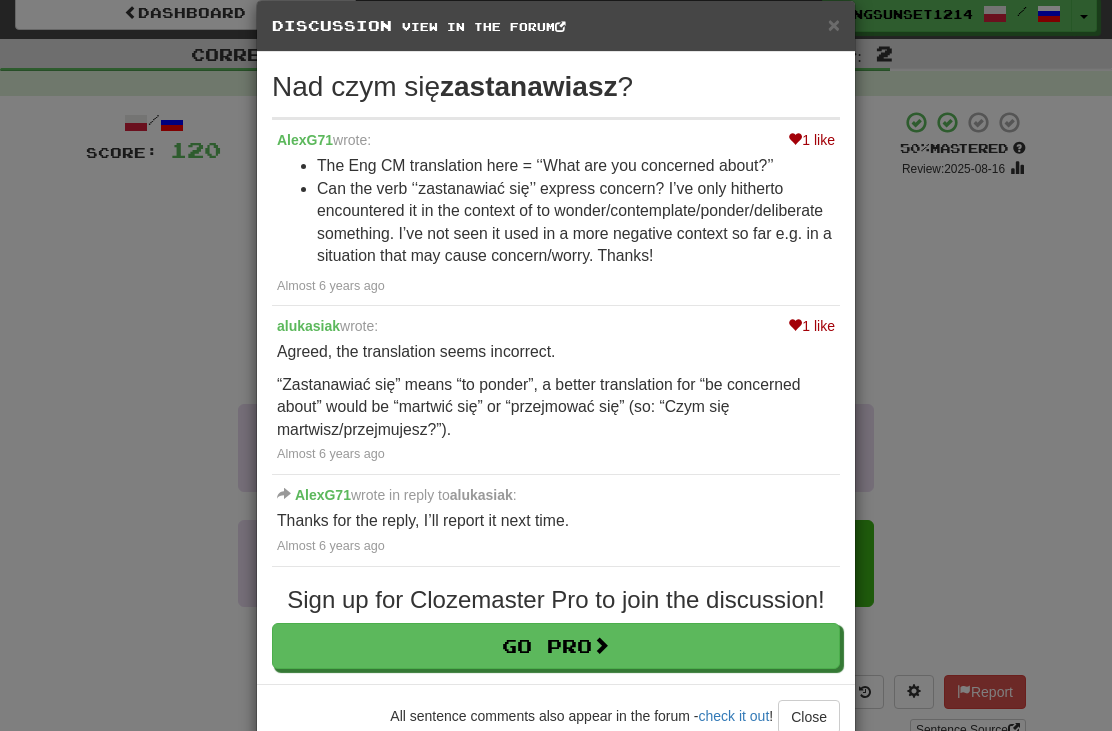 click on "Close" at bounding box center (809, 717) 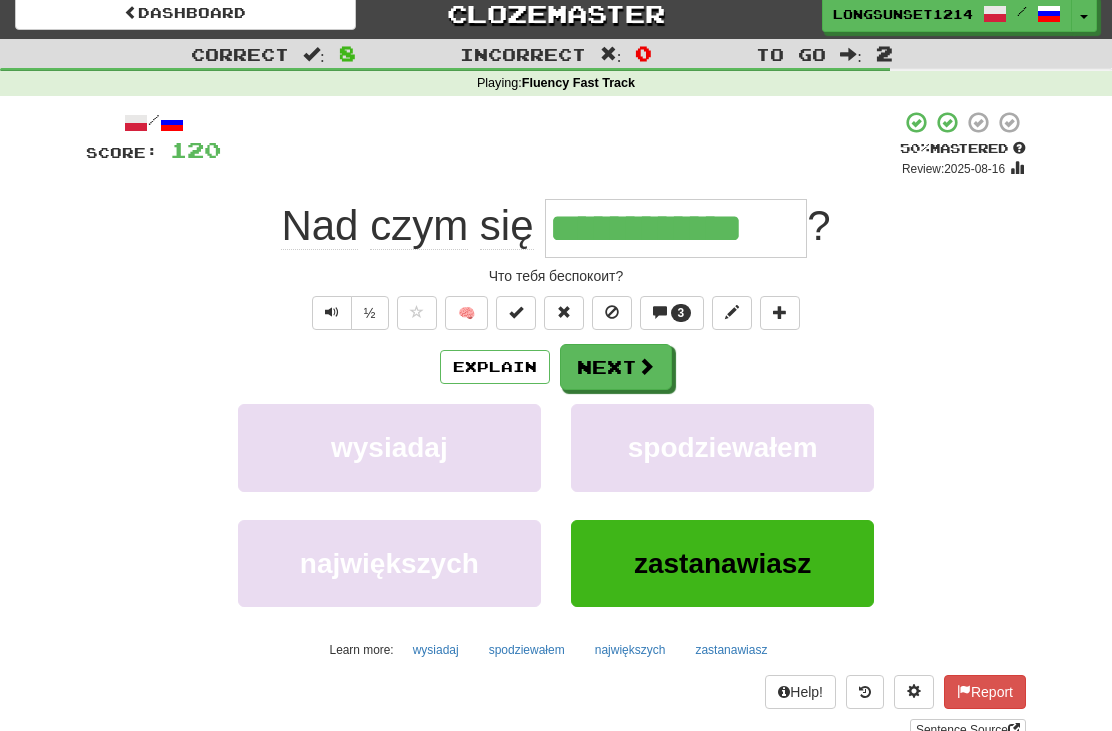 click on "Next" at bounding box center [616, 367] 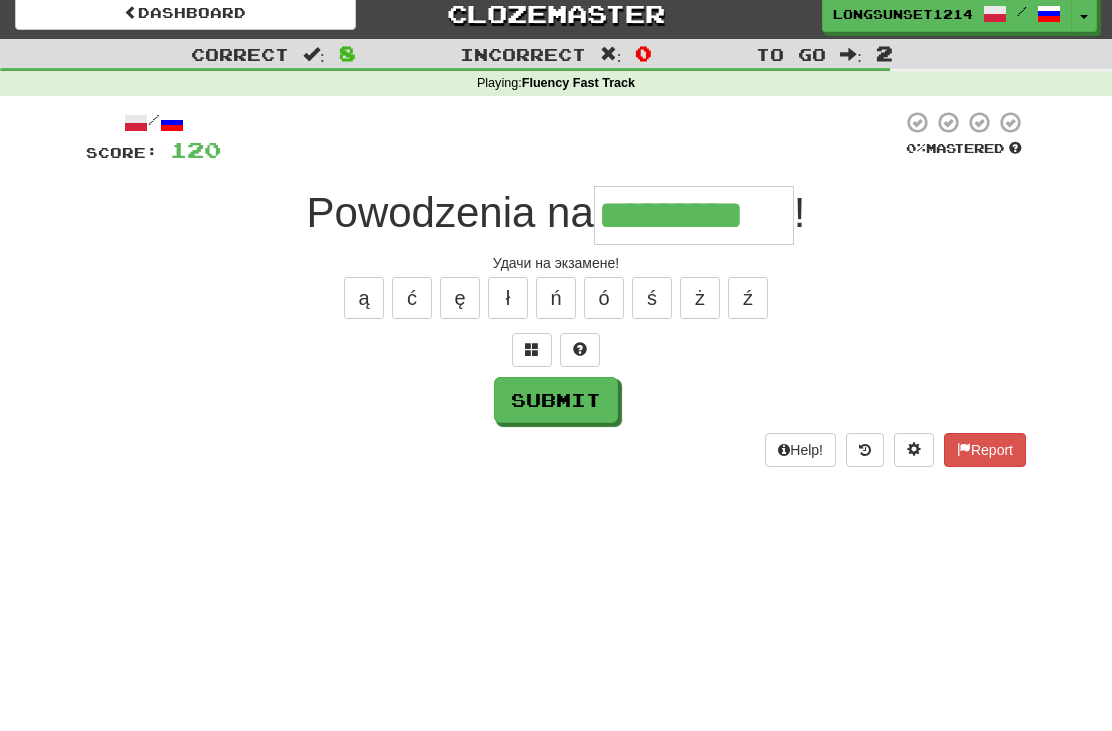 type on "*********" 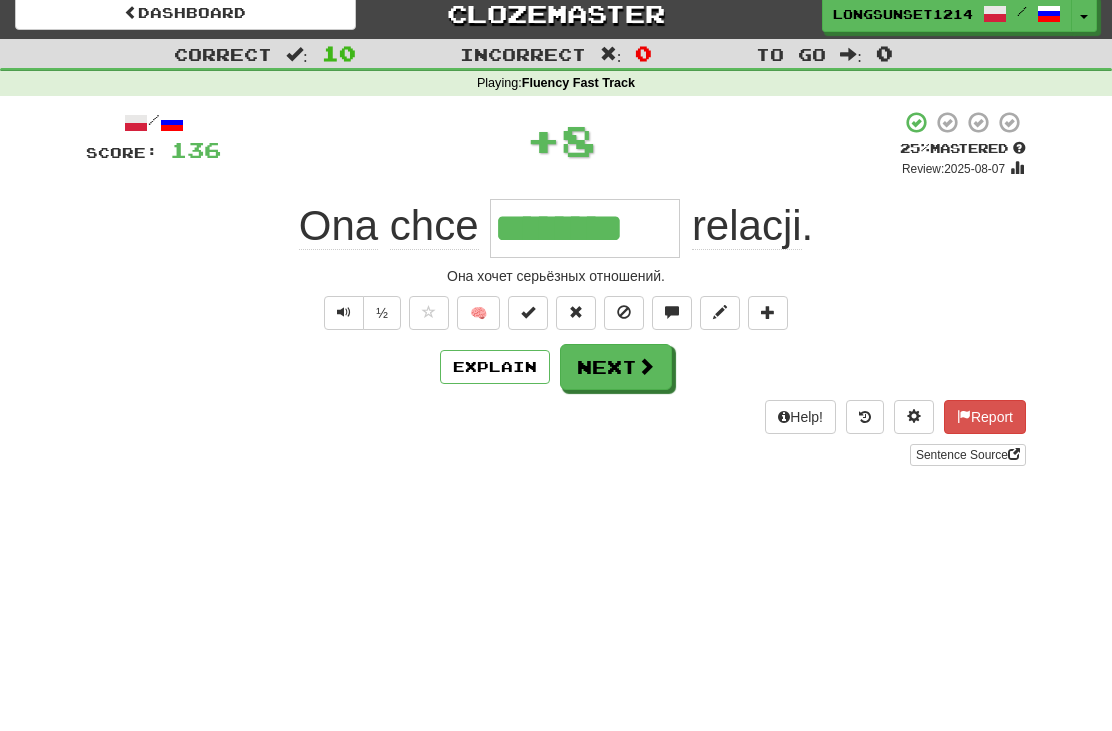 type on "********" 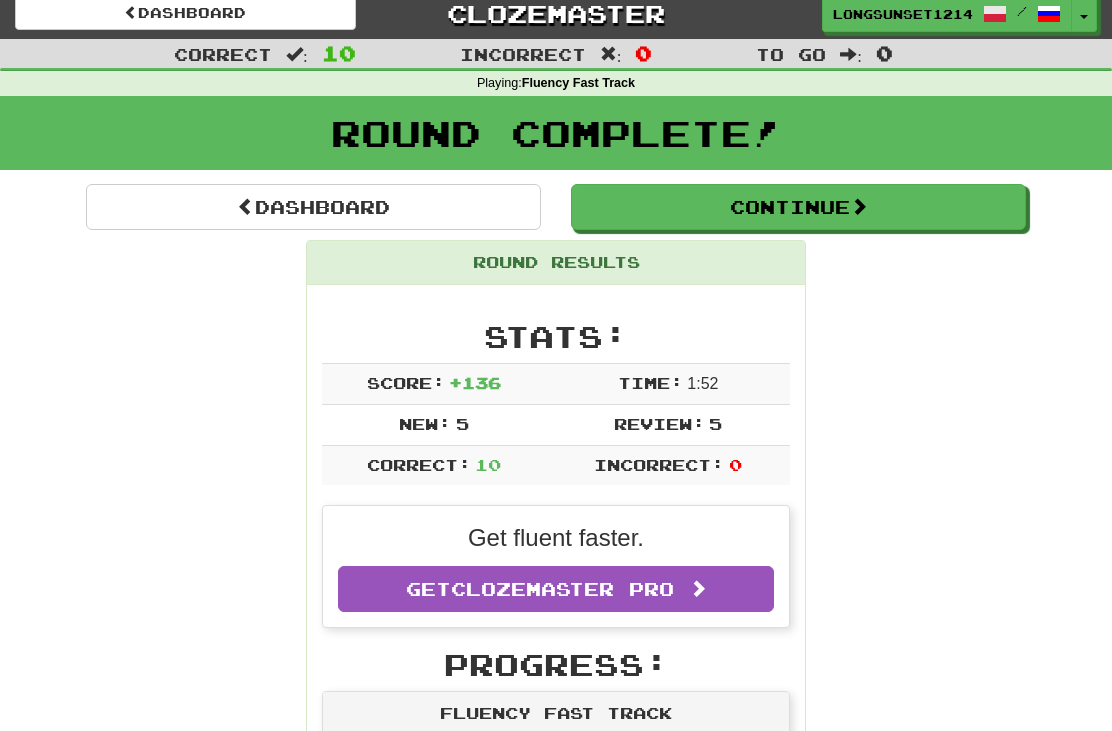 click on "Continue" at bounding box center [798, 207] 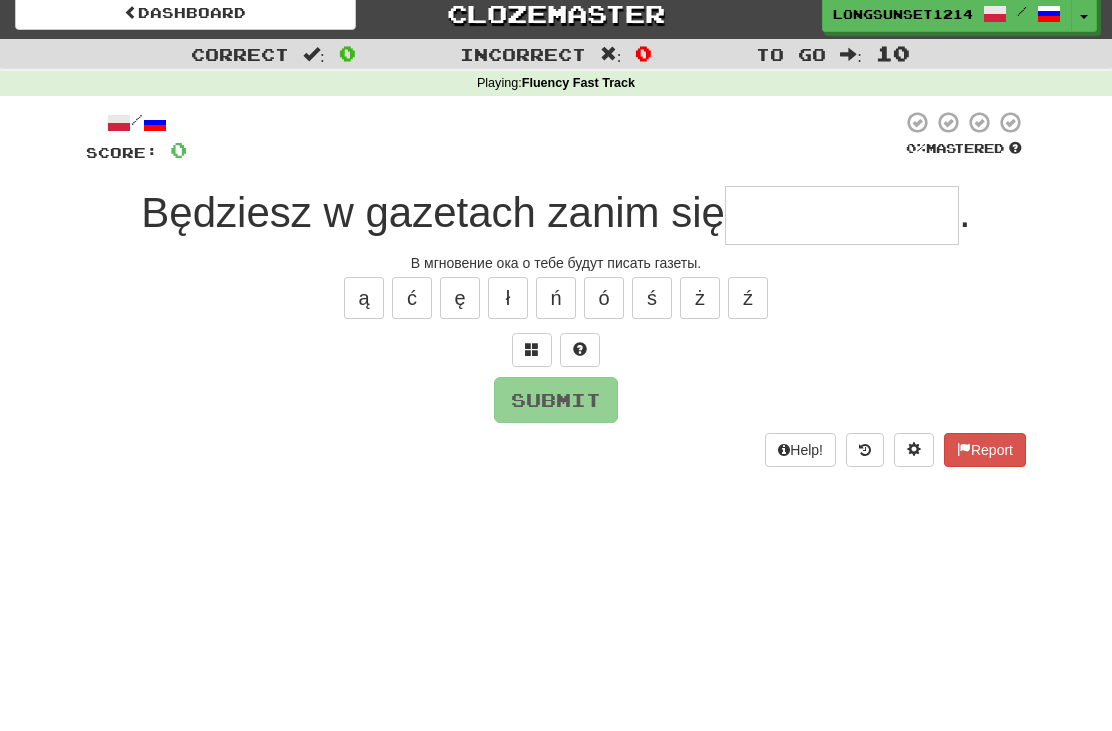 click at bounding box center (842, 215) 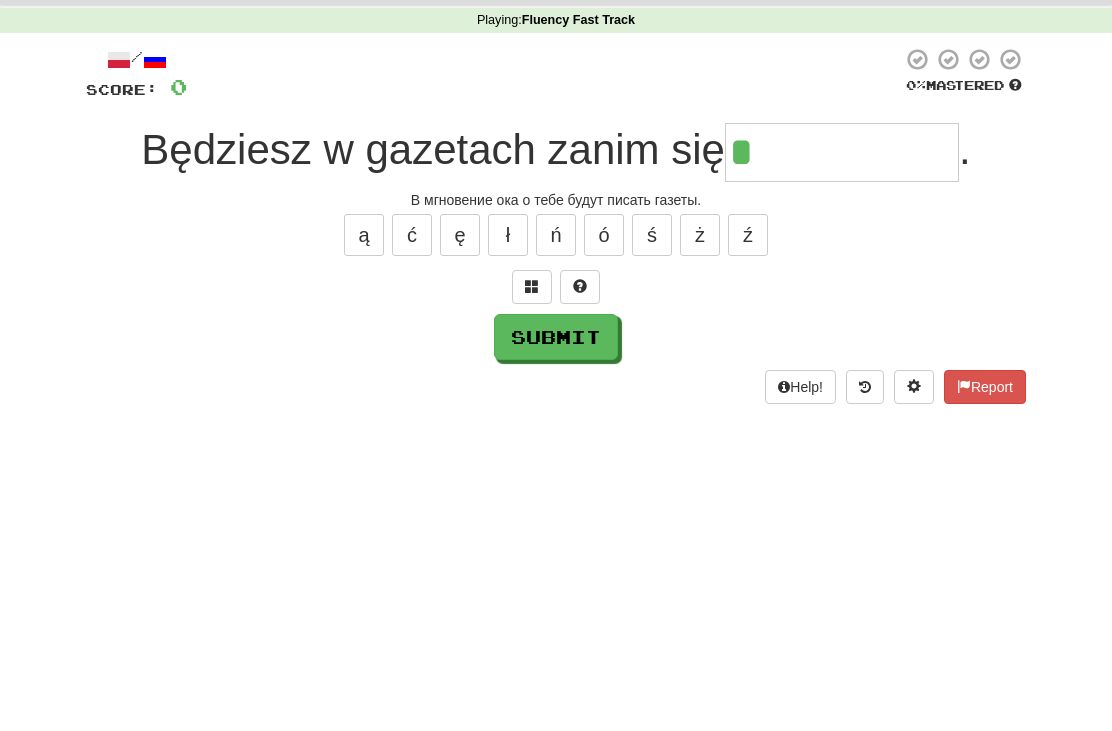 click at bounding box center (532, 349) 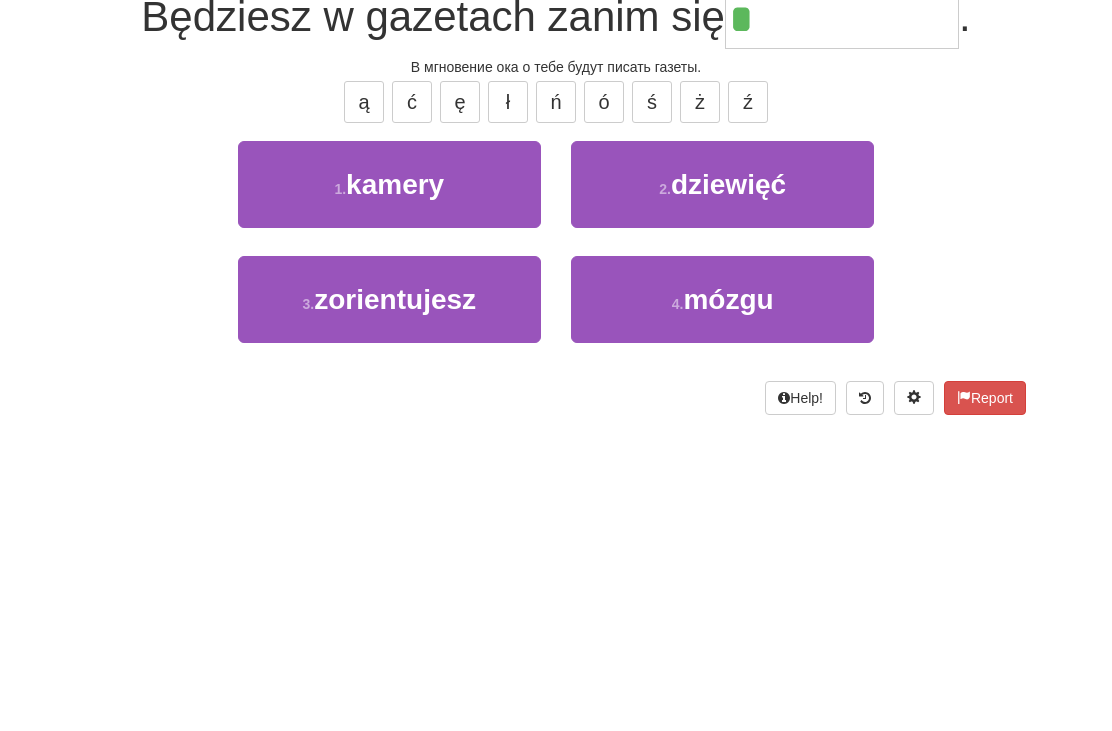 click on "zorientujesz" at bounding box center (395, 495) 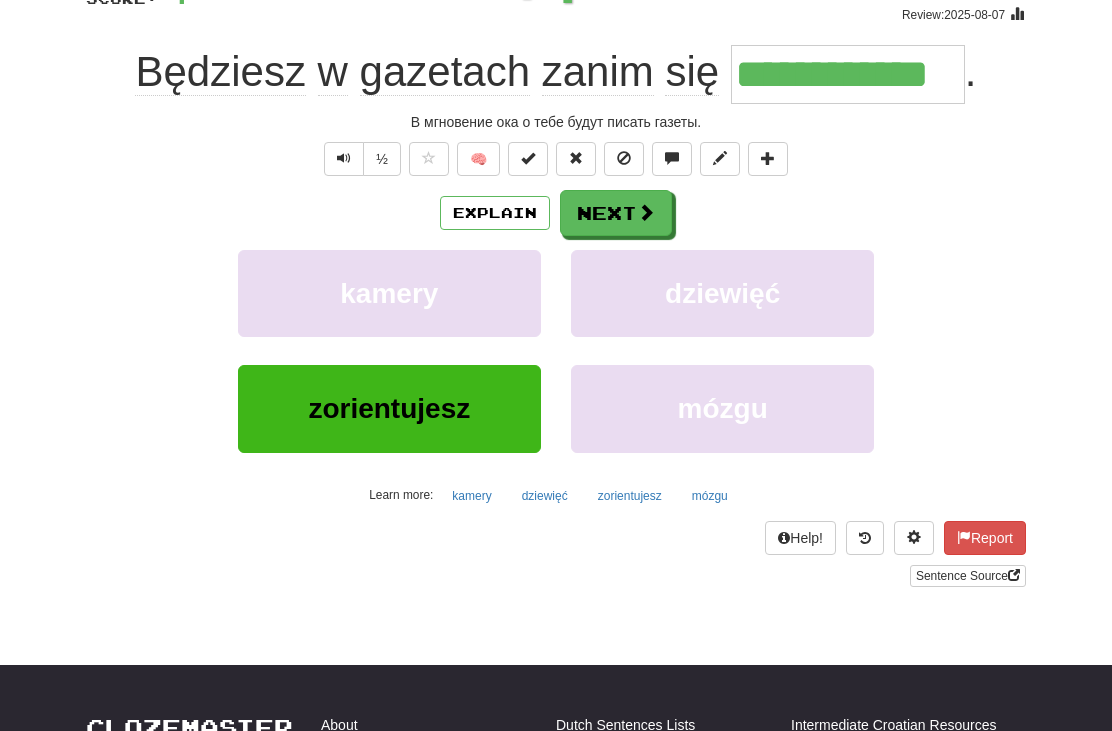 scroll, scrollTop: 93, scrollLeft: 0, axis: vertical 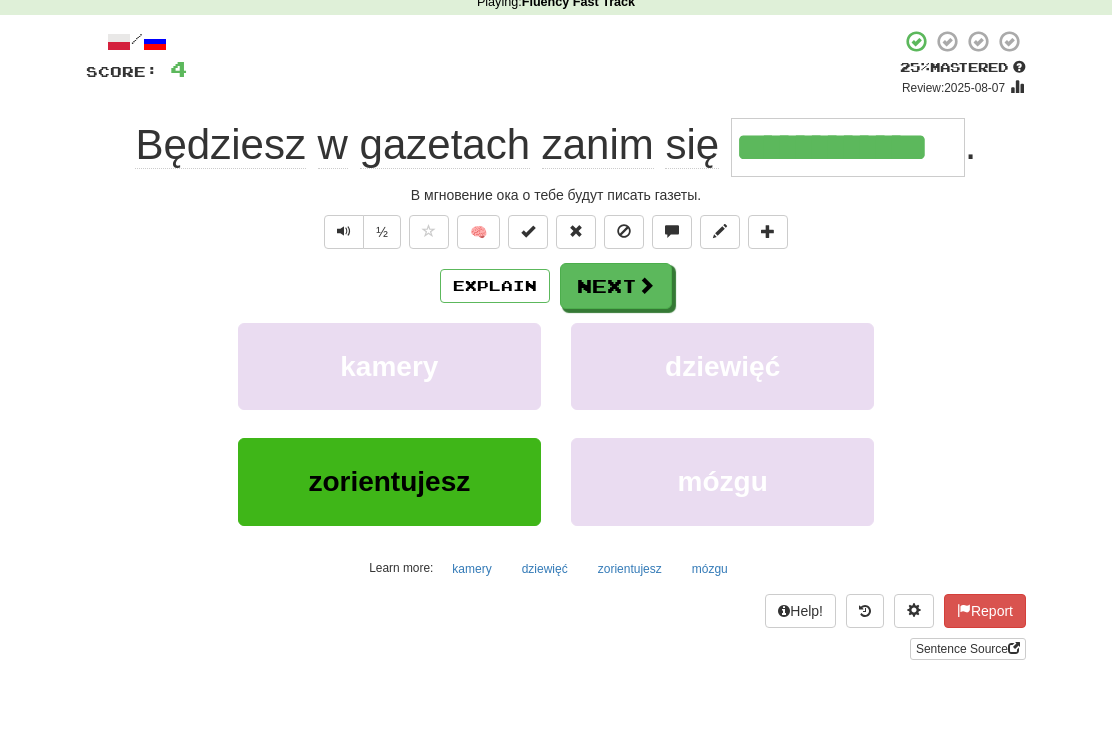 click on "Next" at bounding box center (616, 286) 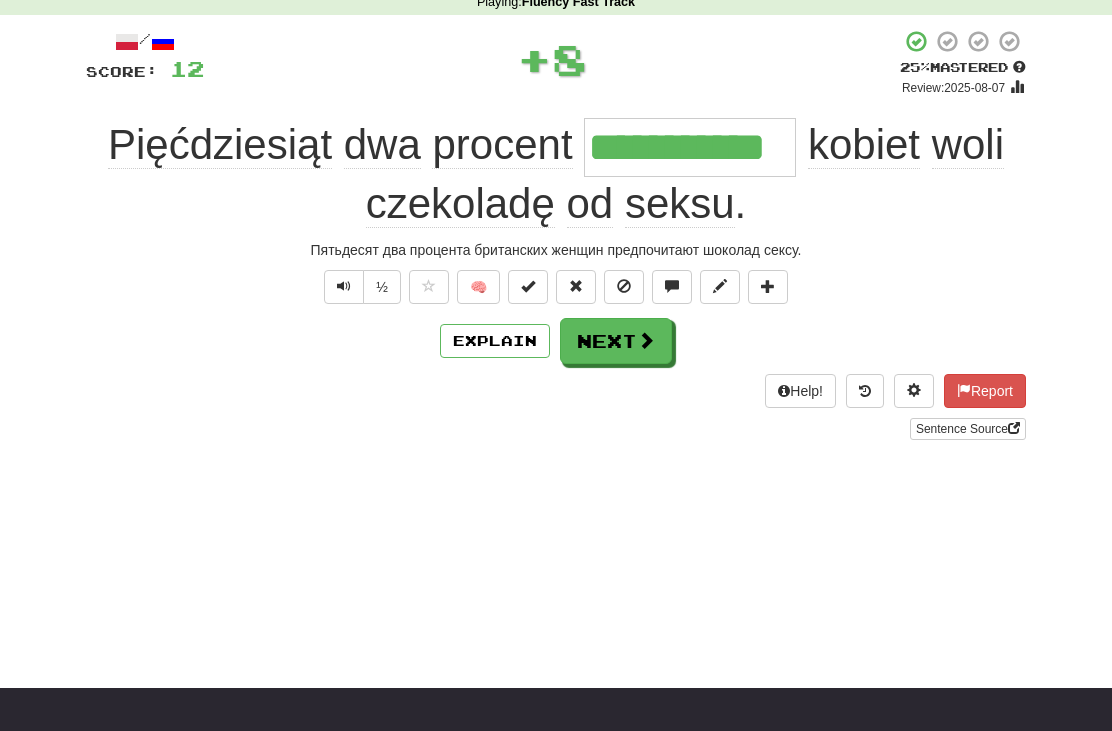 type on "**********" 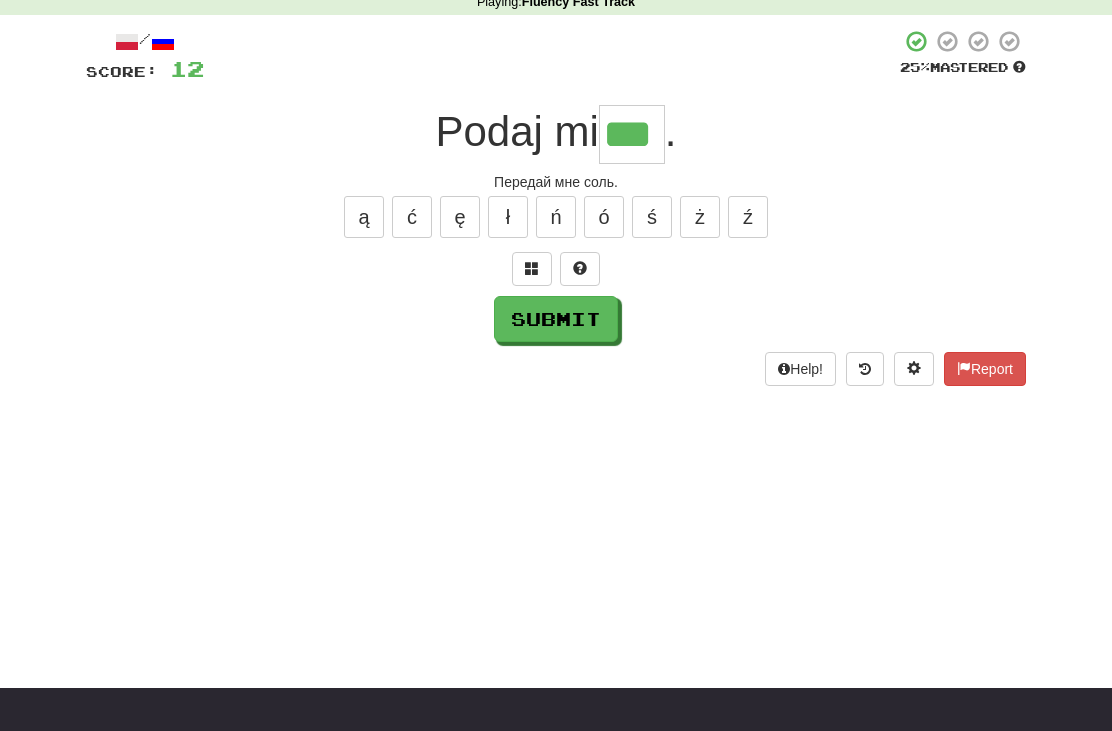 type on "***" 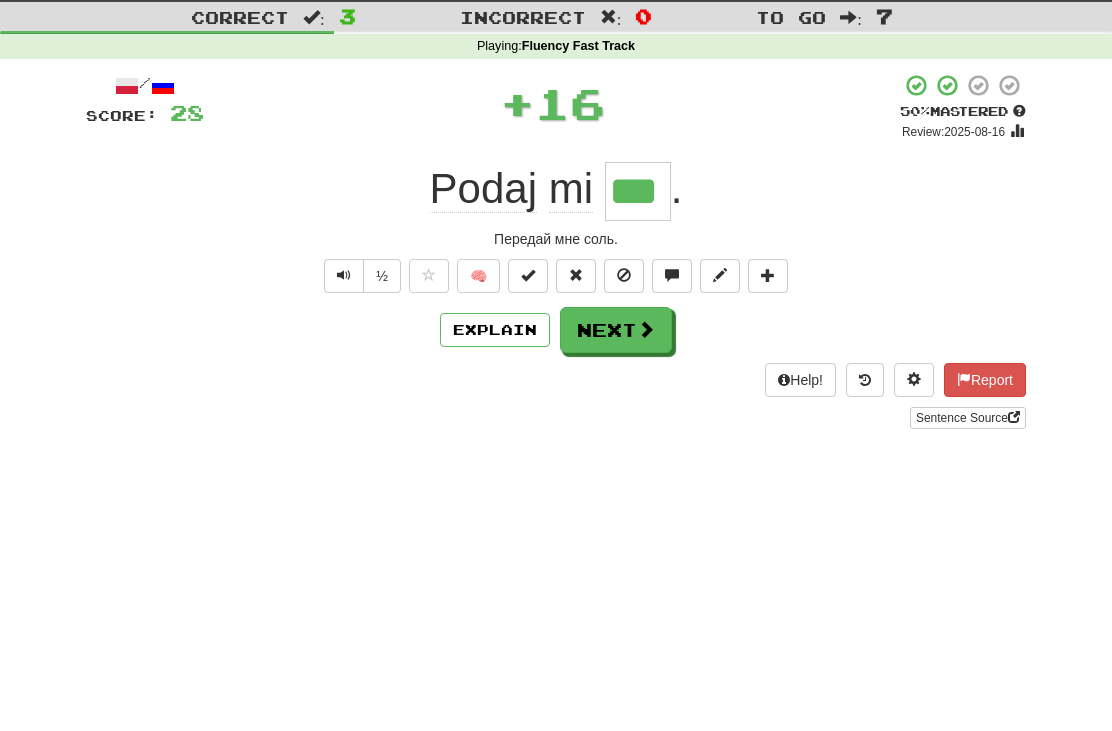 scroll, scrollTop: 0, scrollLeft: 0, axis: both 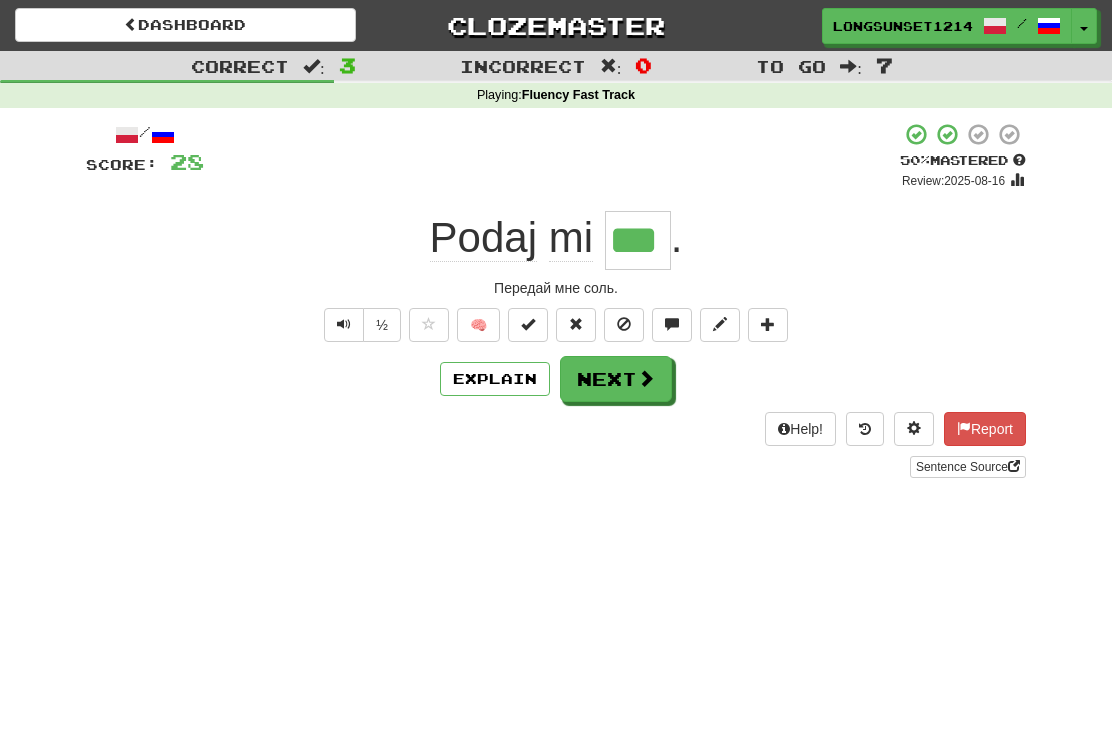 click at bounding box center [646, 378] 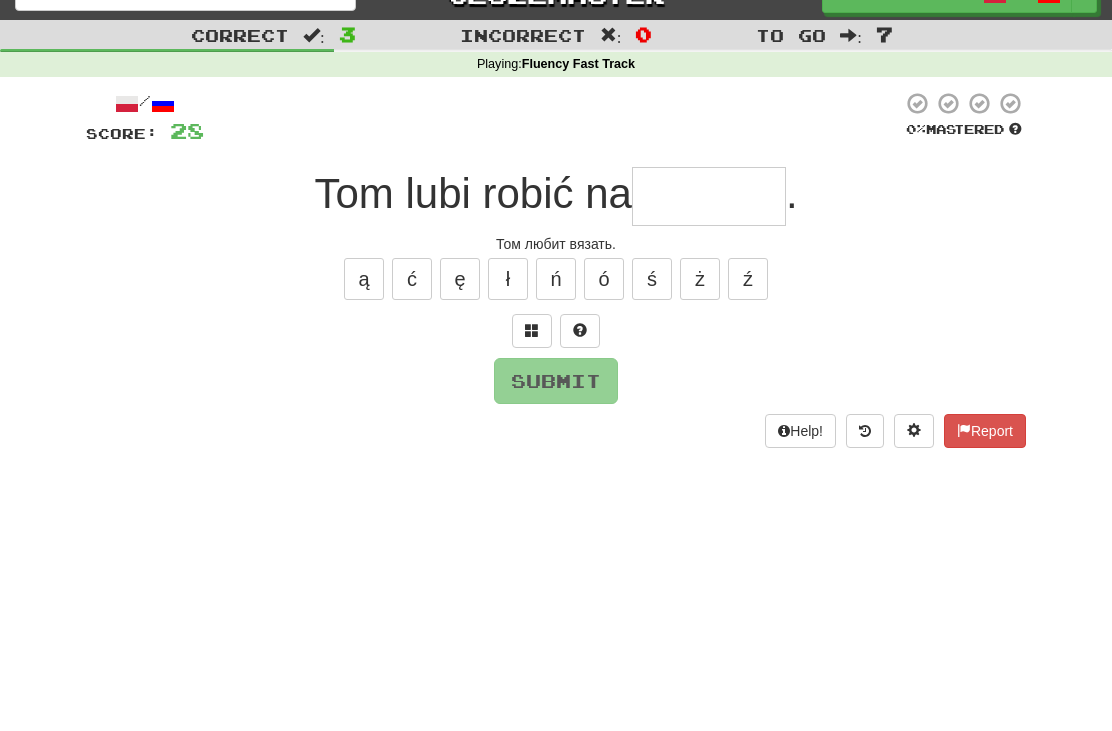 click at bounding box center [532, 361] 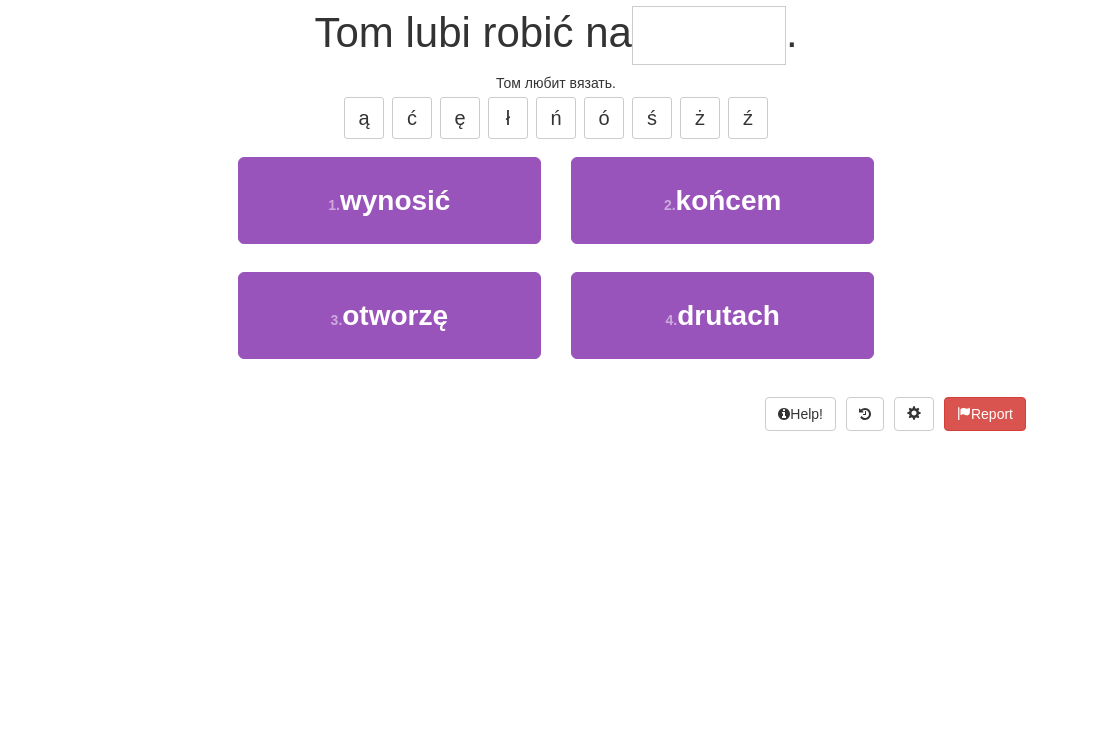 click on "4 . drutach" at bounding box center [722, 507] 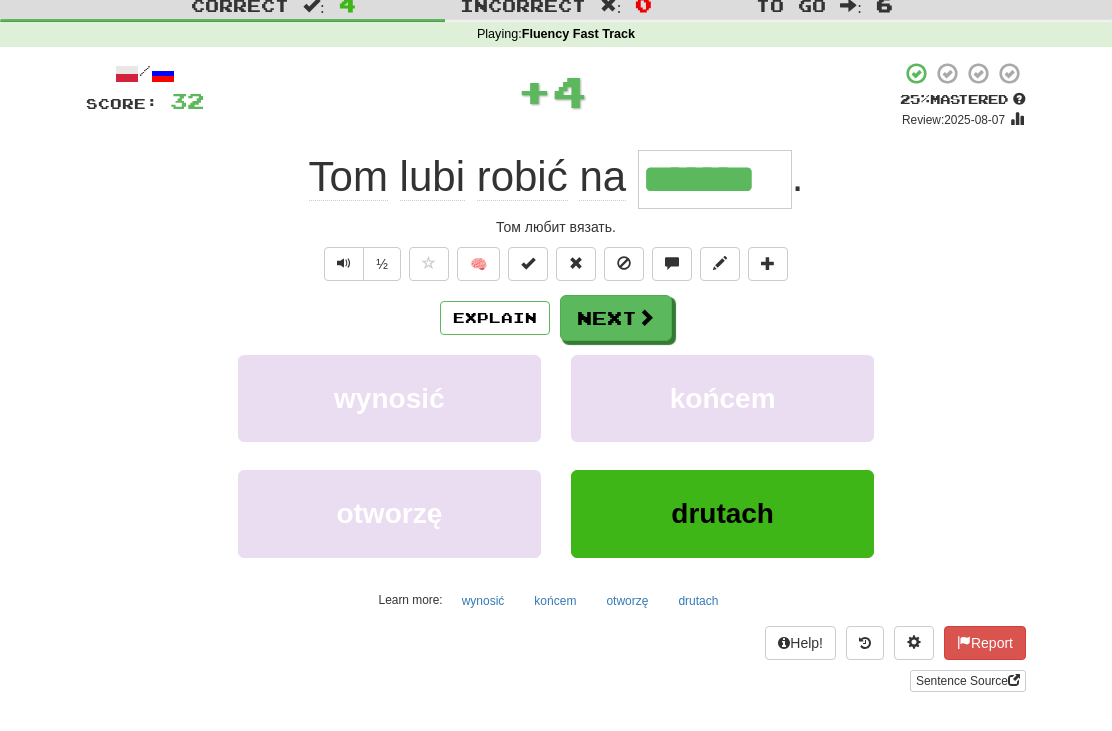 scroll, scrollTop: 17, scrollLeft: 0, axis: vertical 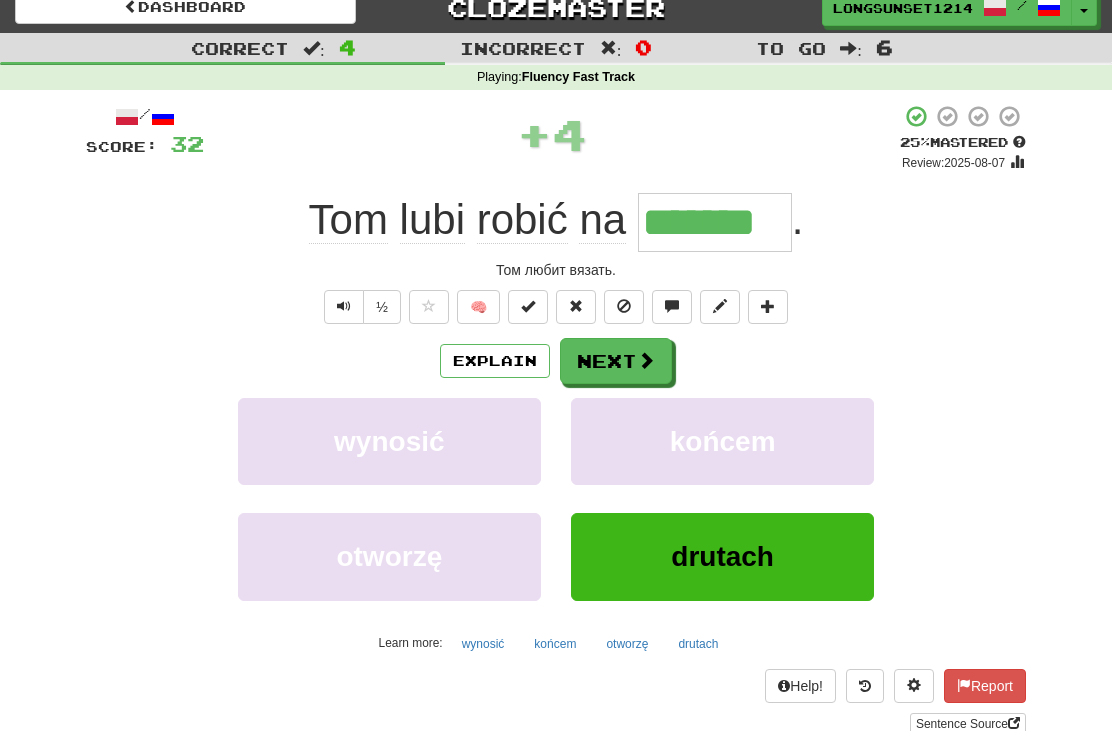 click on "Next" at bounding box center [616, 361] 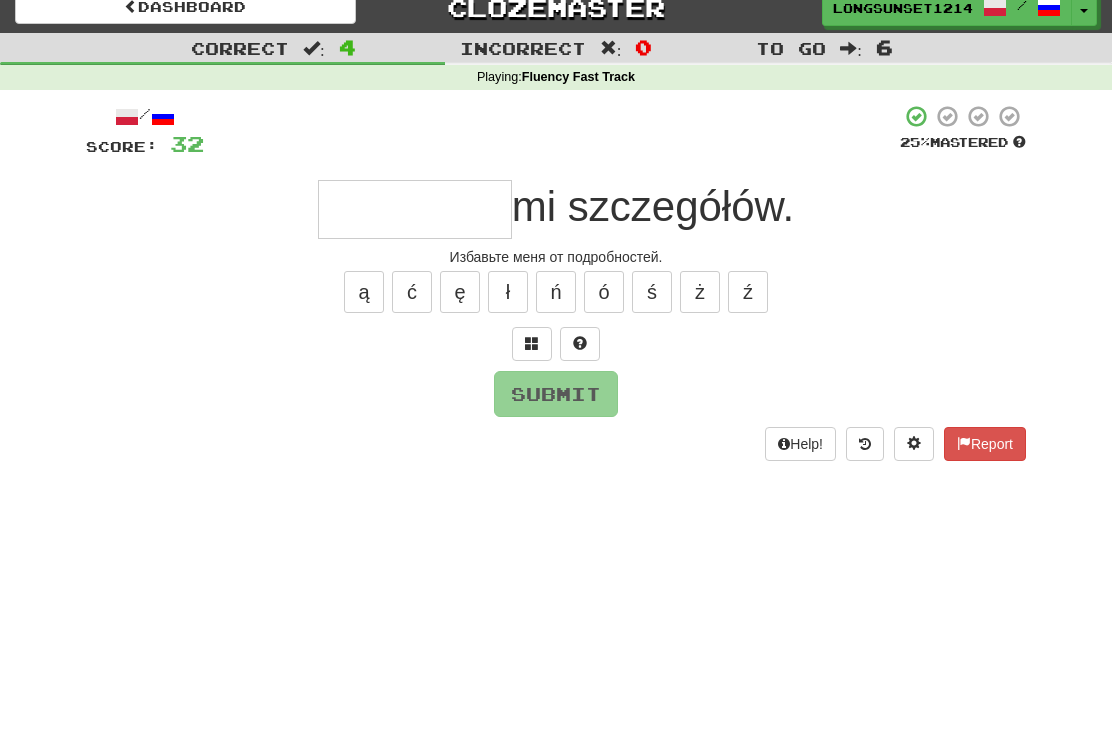 scroll, scrollTop: 17, scrollLeft: 0, axis: vertical 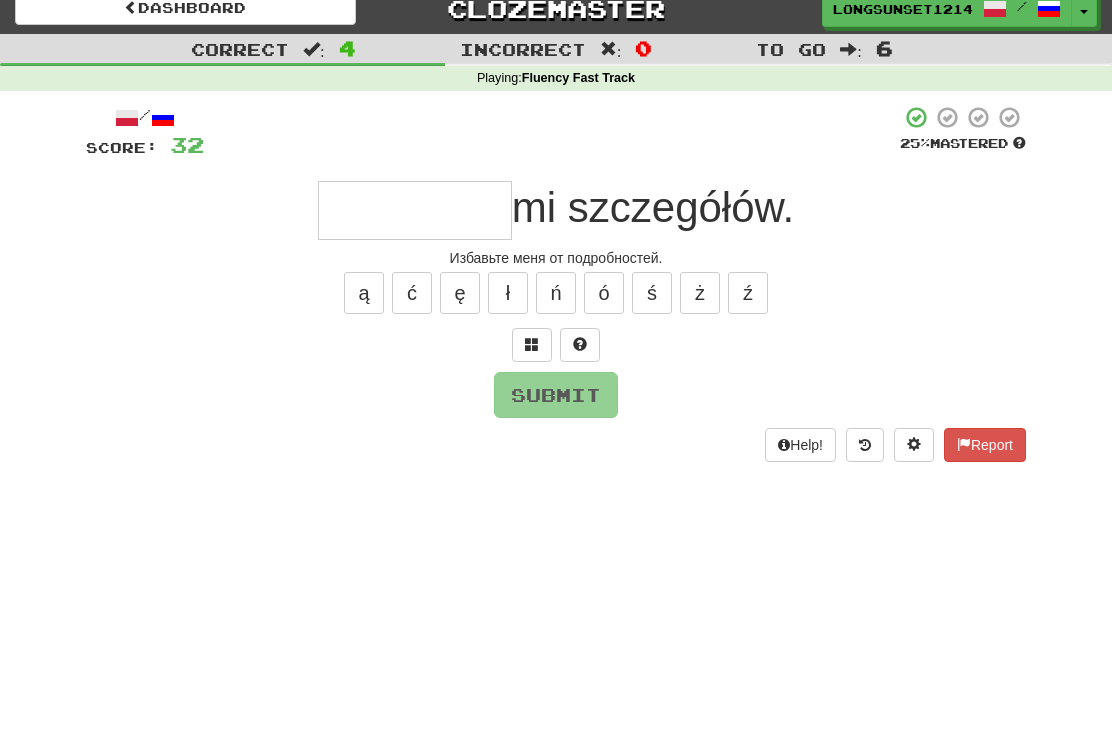 type on "*" 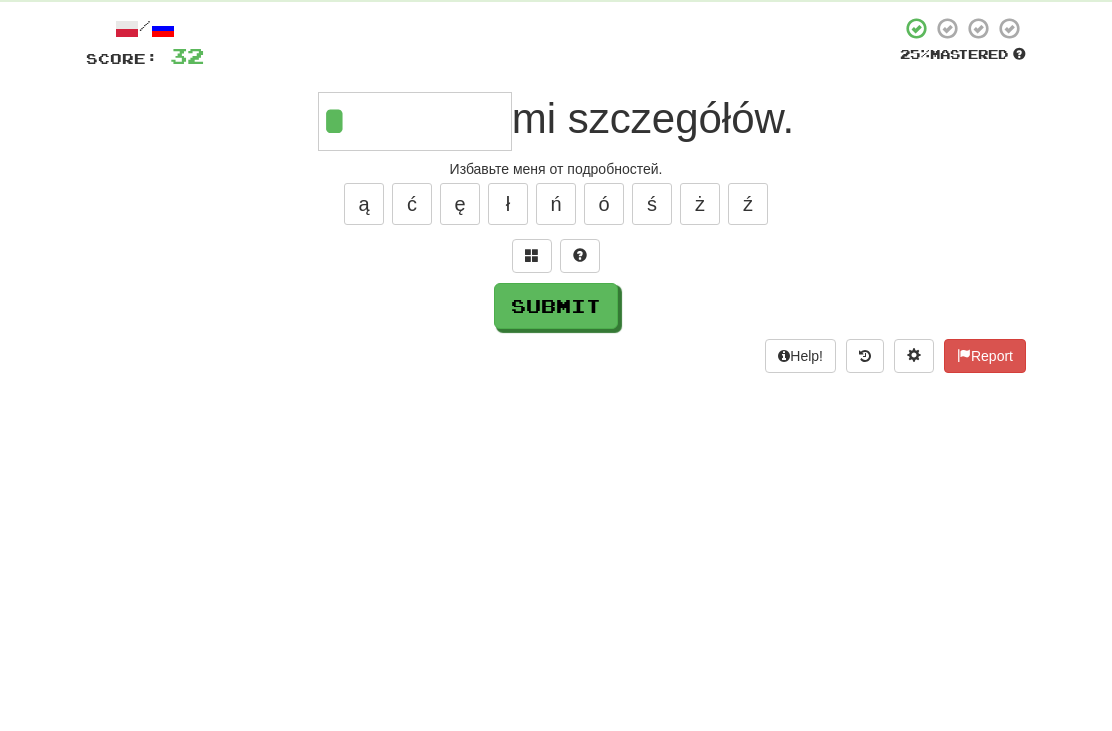 click on "/ Score: 32 25 % Mastered * mi szczegółów. Избавьте меня от подробностей. ą ć ę ł ń ó ś ż ź Submit Help! Report" at bounding box center (556, 283) 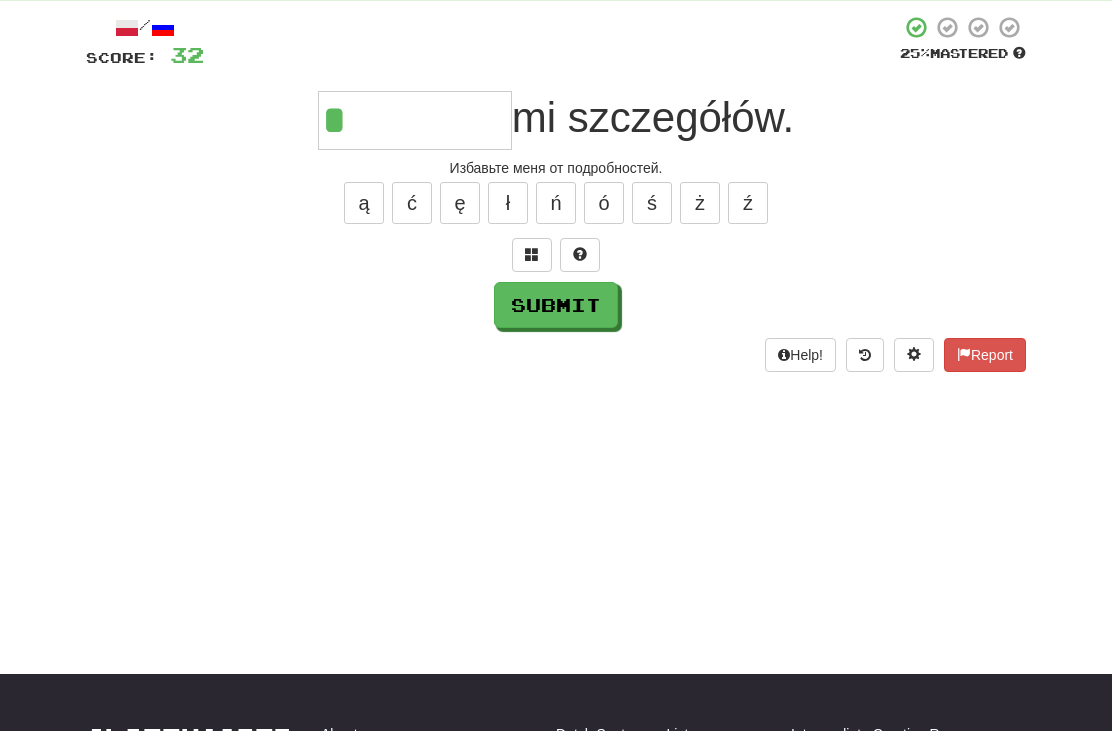 scroll, scrollTop: 110, scrollLeft: 0, axis: vertical 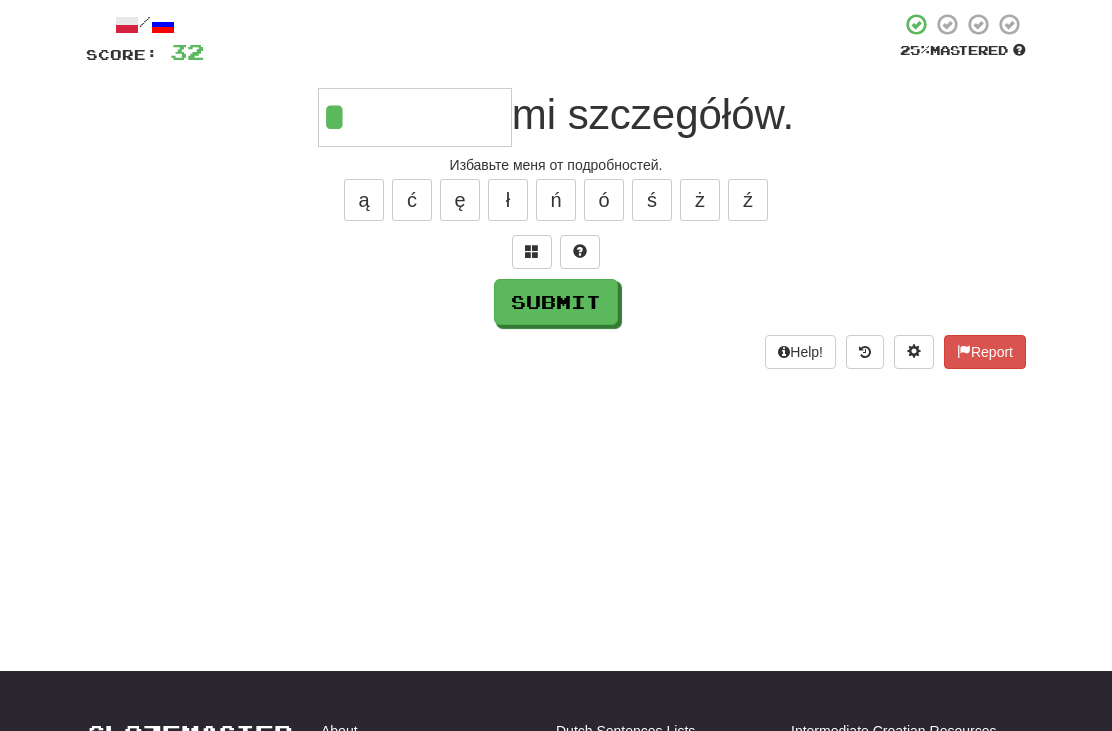 click at bounding box center (532, 252) 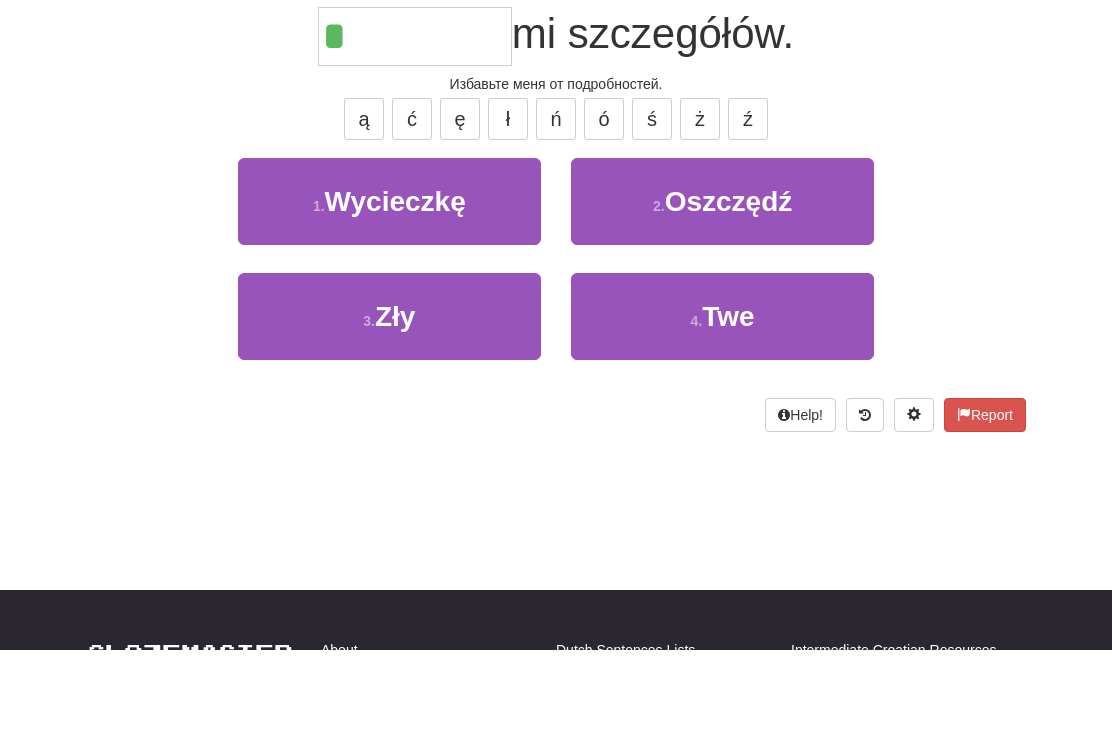 click on "Oszczędź" at bounding box center (729, 282) 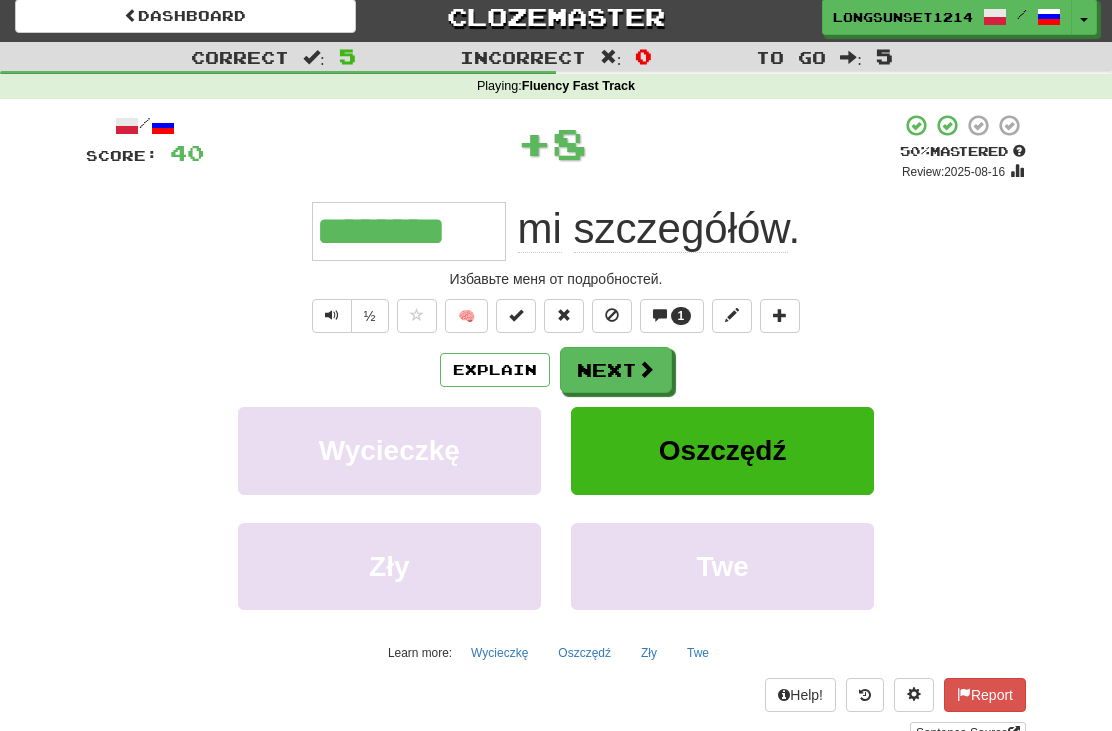 scroll, scrollTop: 3, scrollLeft: 0, axis: vertical 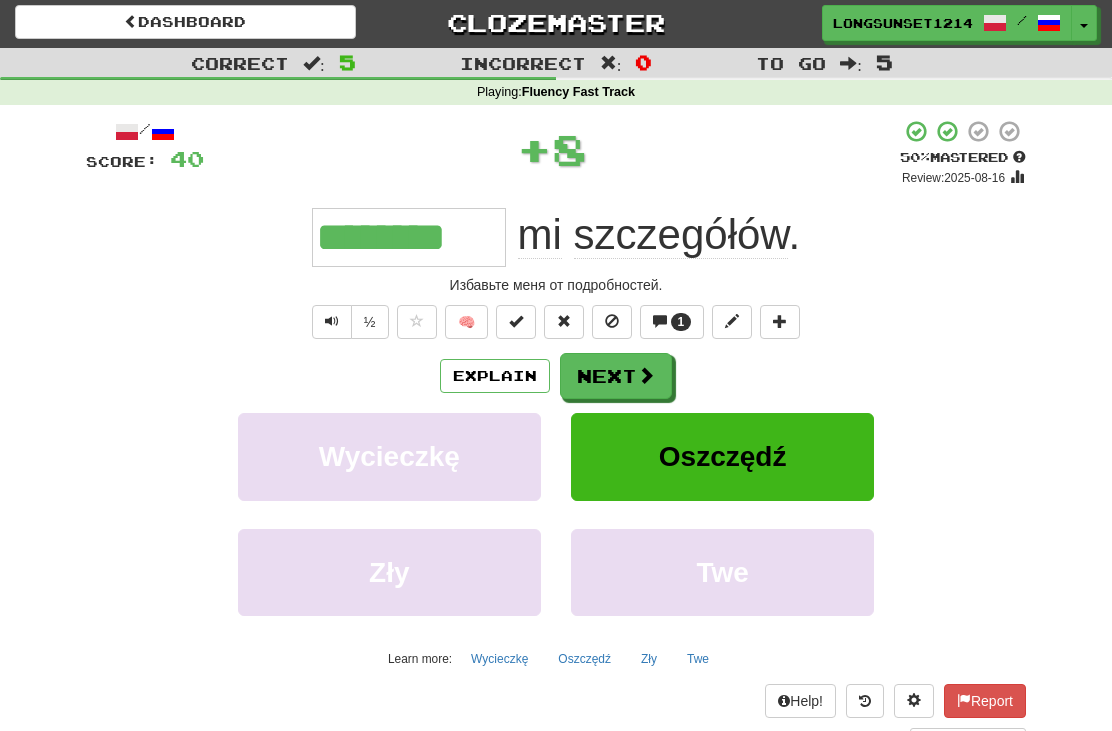 click on "1" at bounding box center [681, 322] 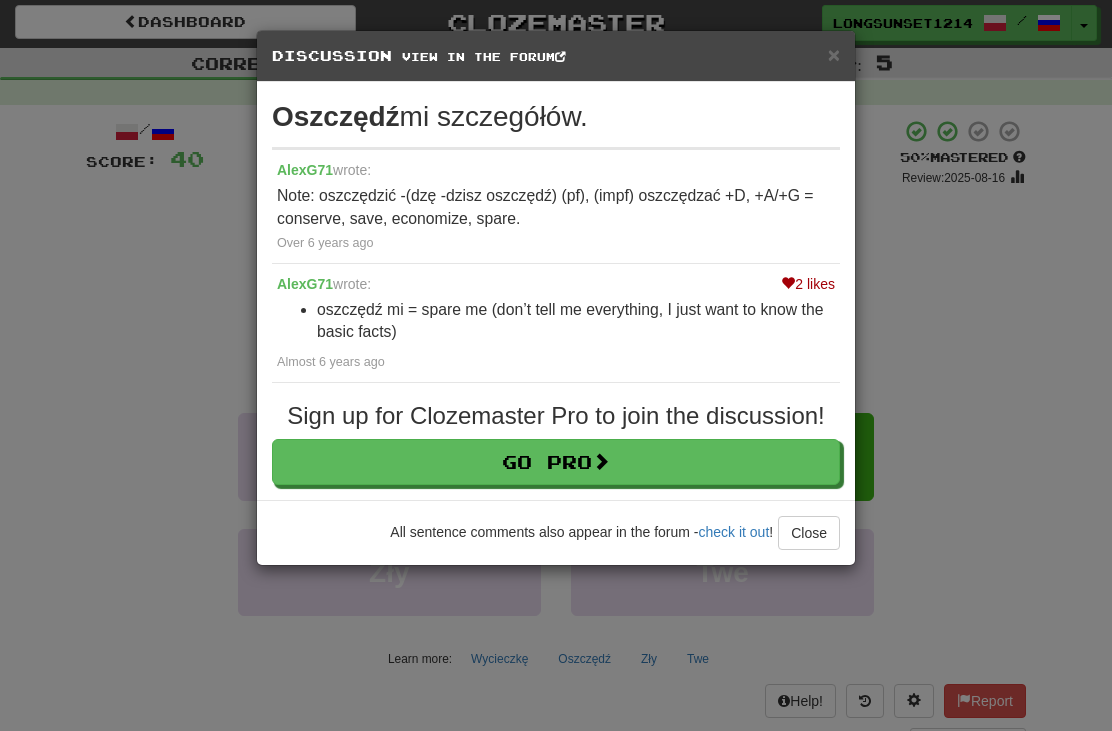 click on "Close" at bounding box center [809, 533] 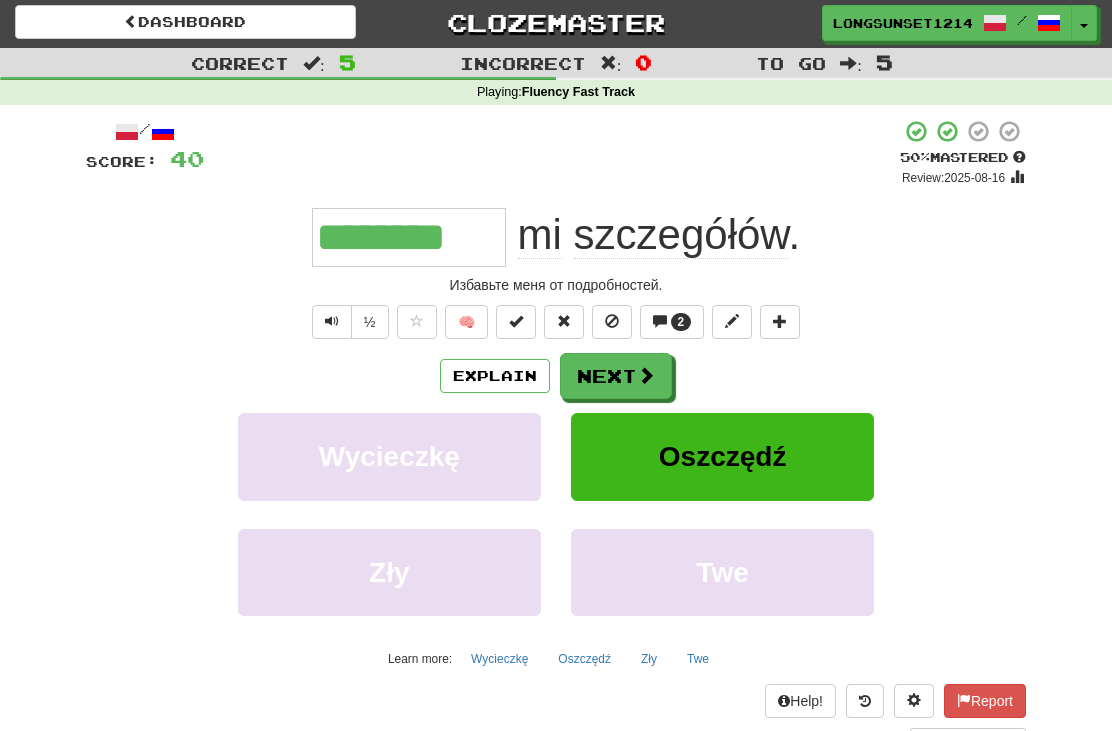 click at bounding box center [646, 375] 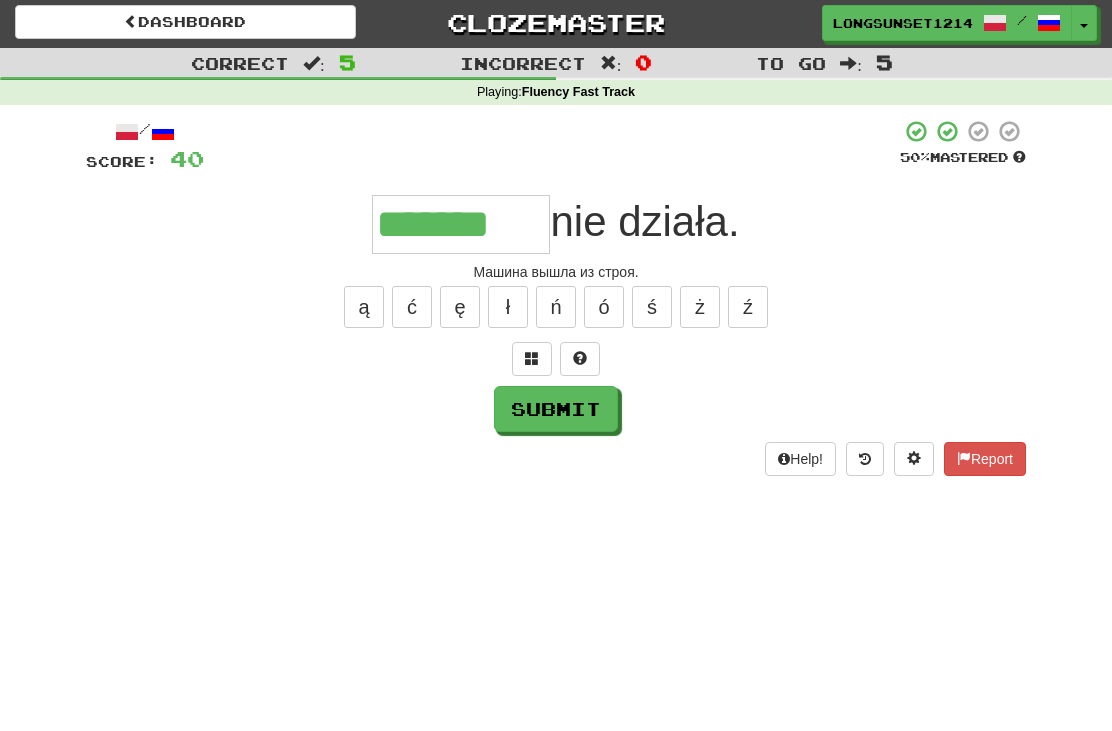 type on "*******" 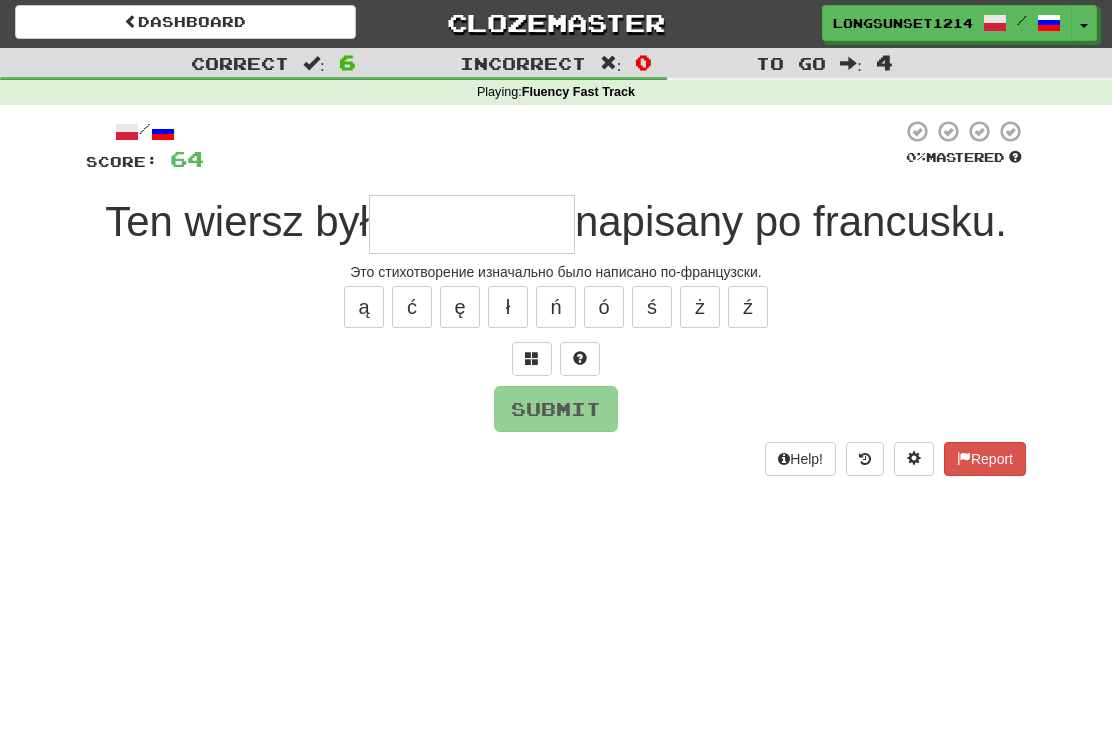 type on "*" 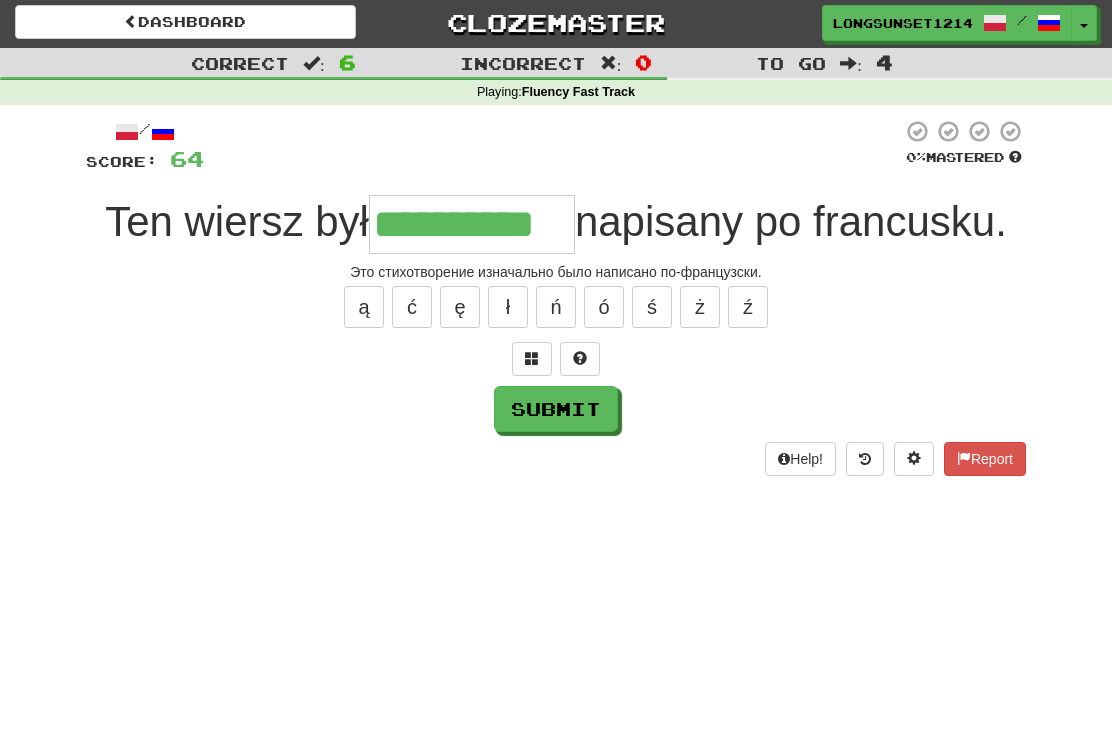 type on "**********" 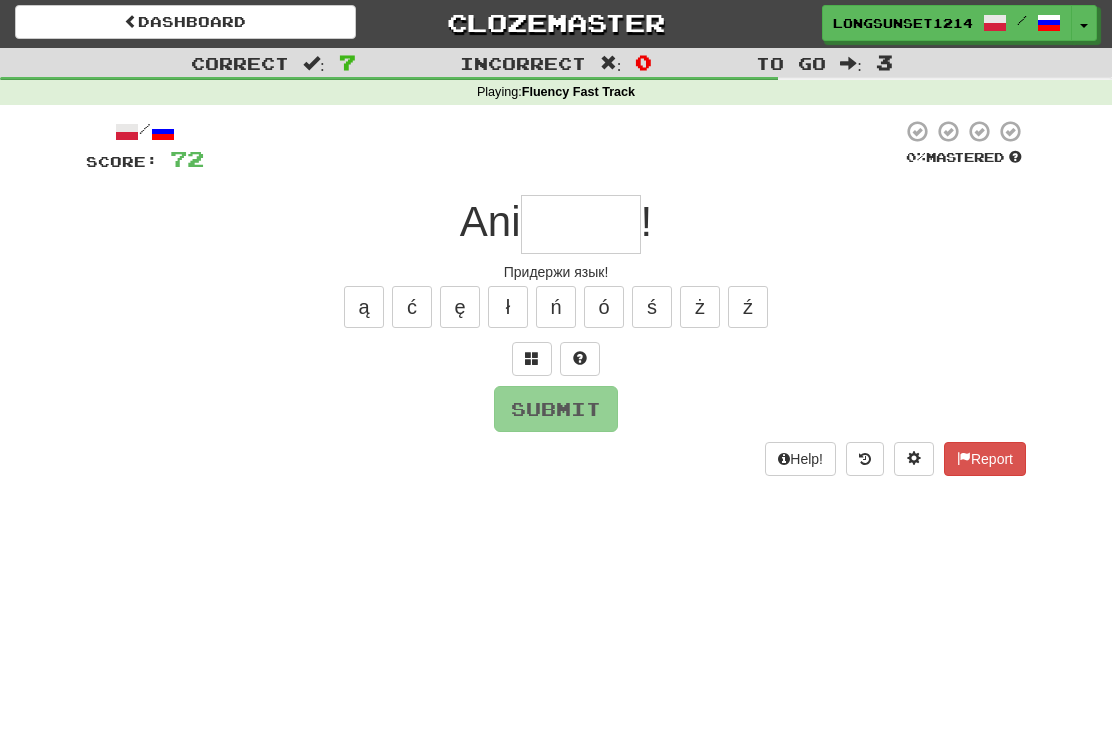type on "*" 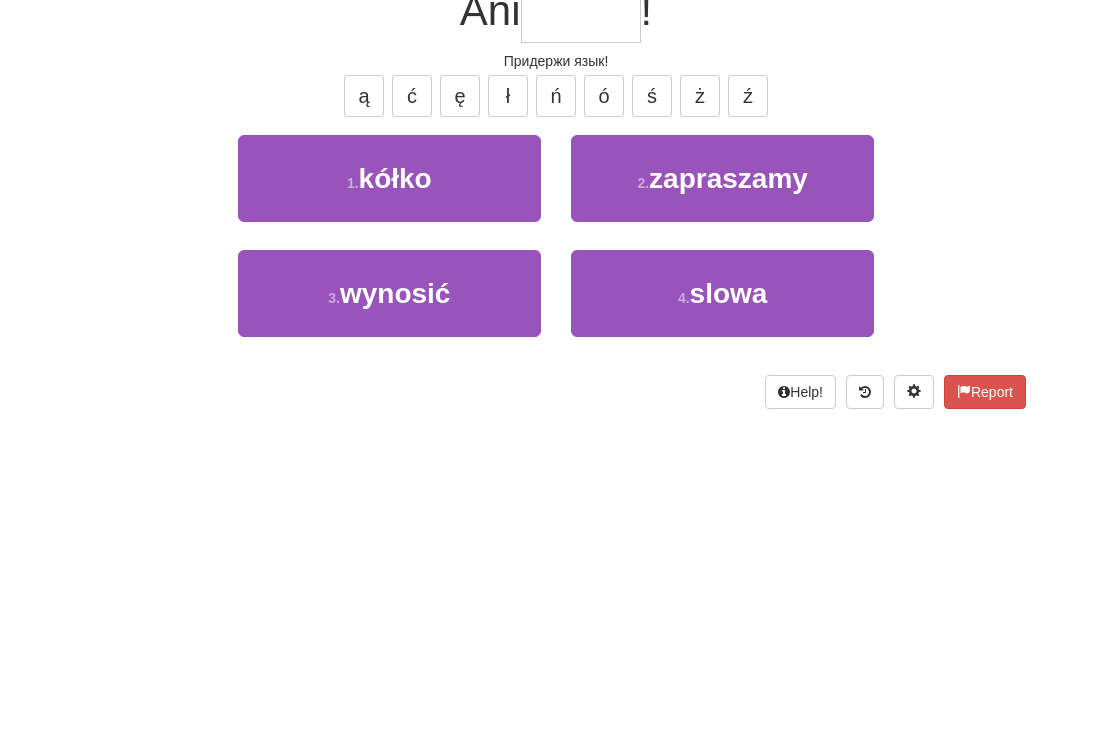 click on "4 . slowa" at bounding box center [722, 504] 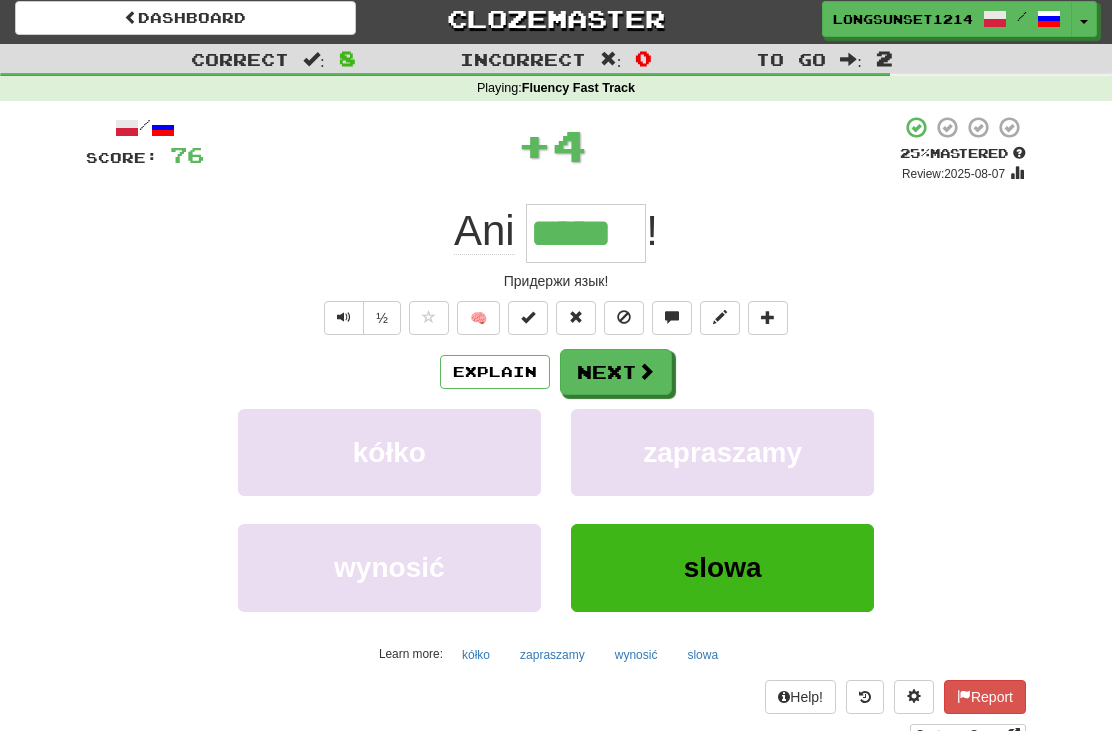 scroll, scrollTop: 4, scrollLeft: 0, axis: vertical 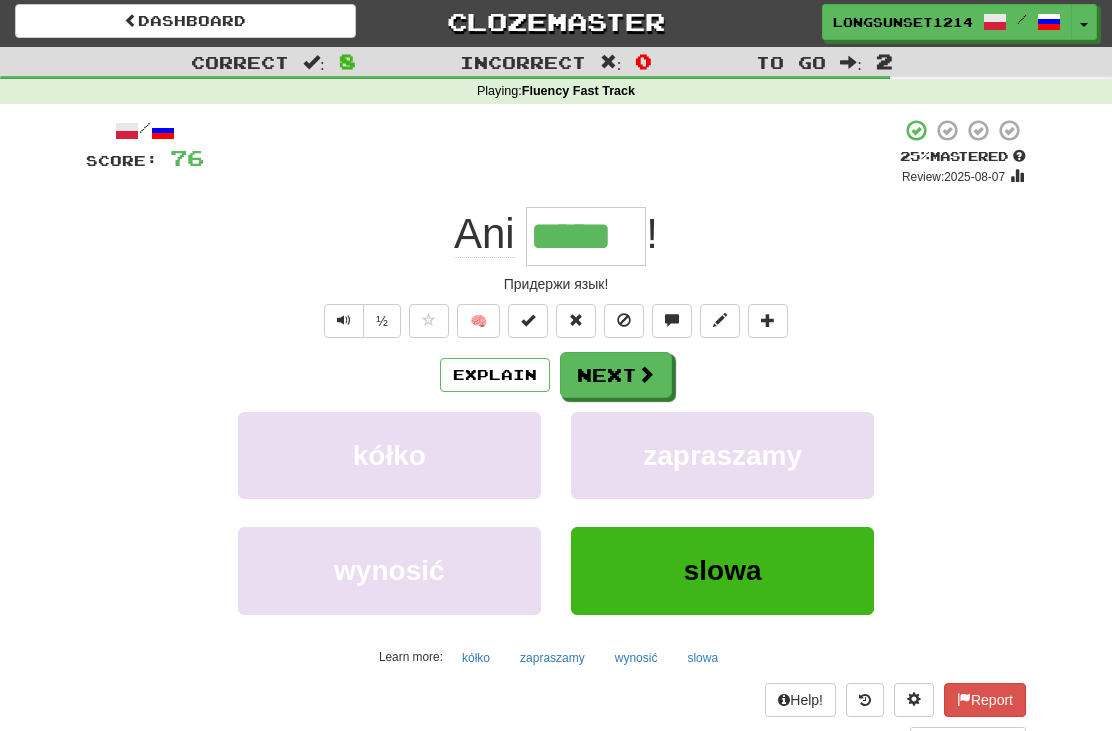 click at bounding box center [646, 374] 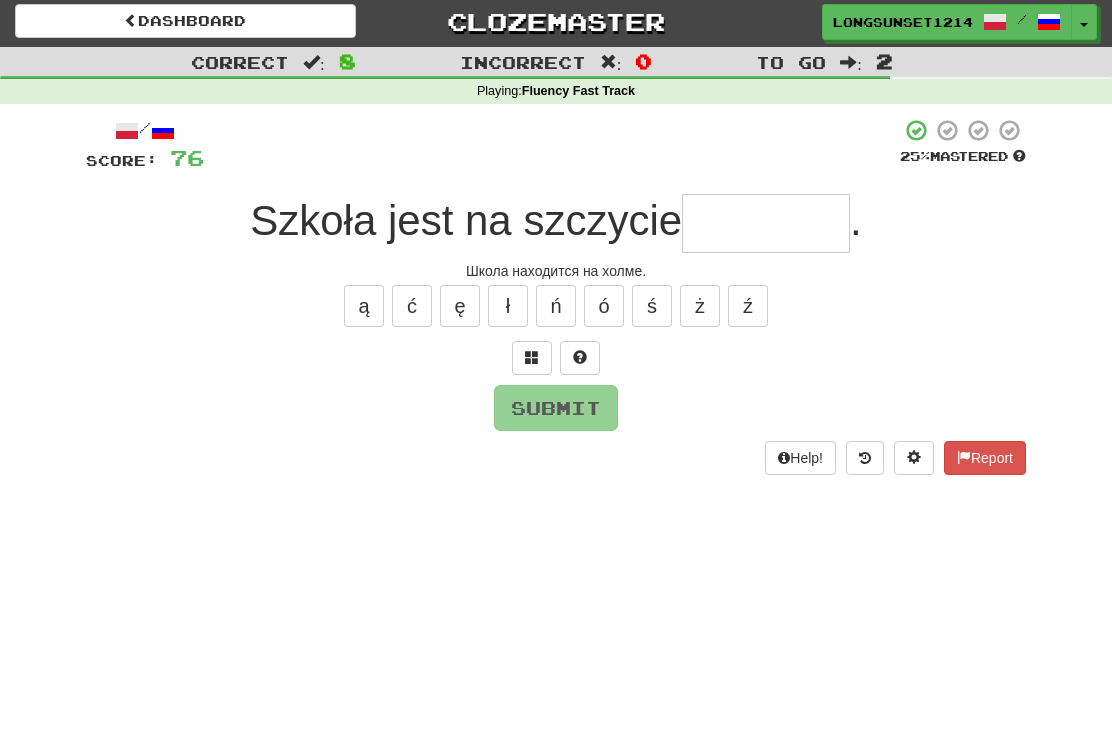 type on "*" 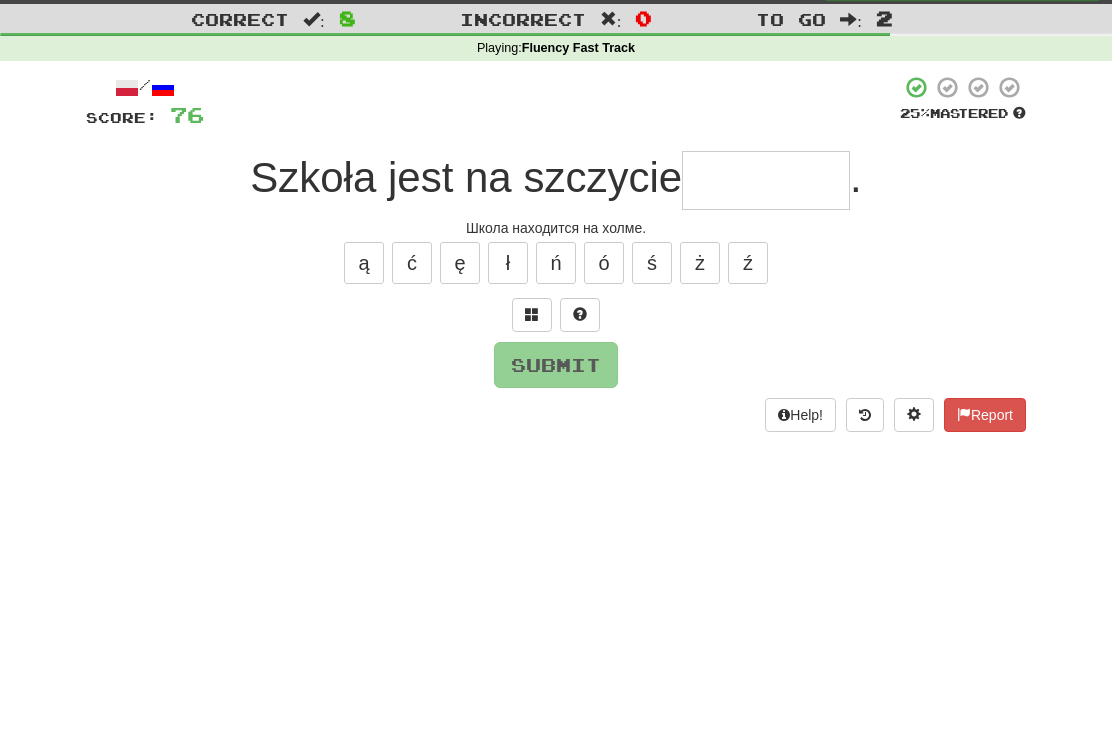 click at bounding box center [532, 358] 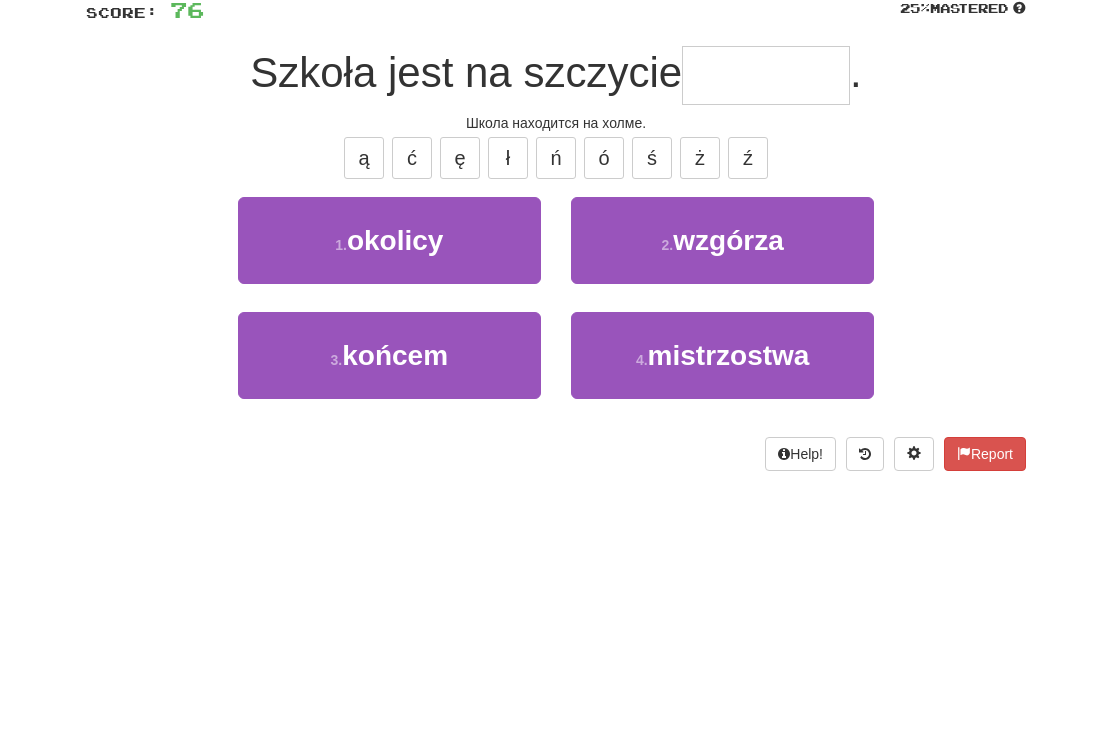 click on "2 . wzgórza" at bounding box center [722, 388] 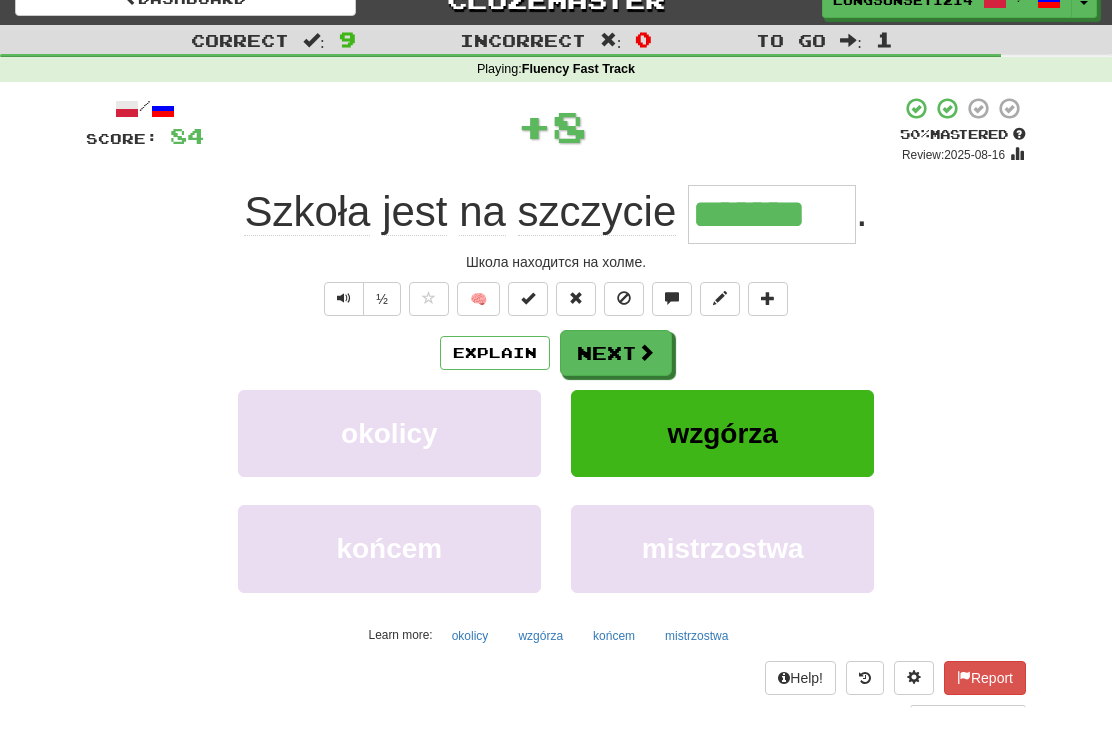 scroll, scrollTop: 30, scrollLeft: 0, axis: vertical 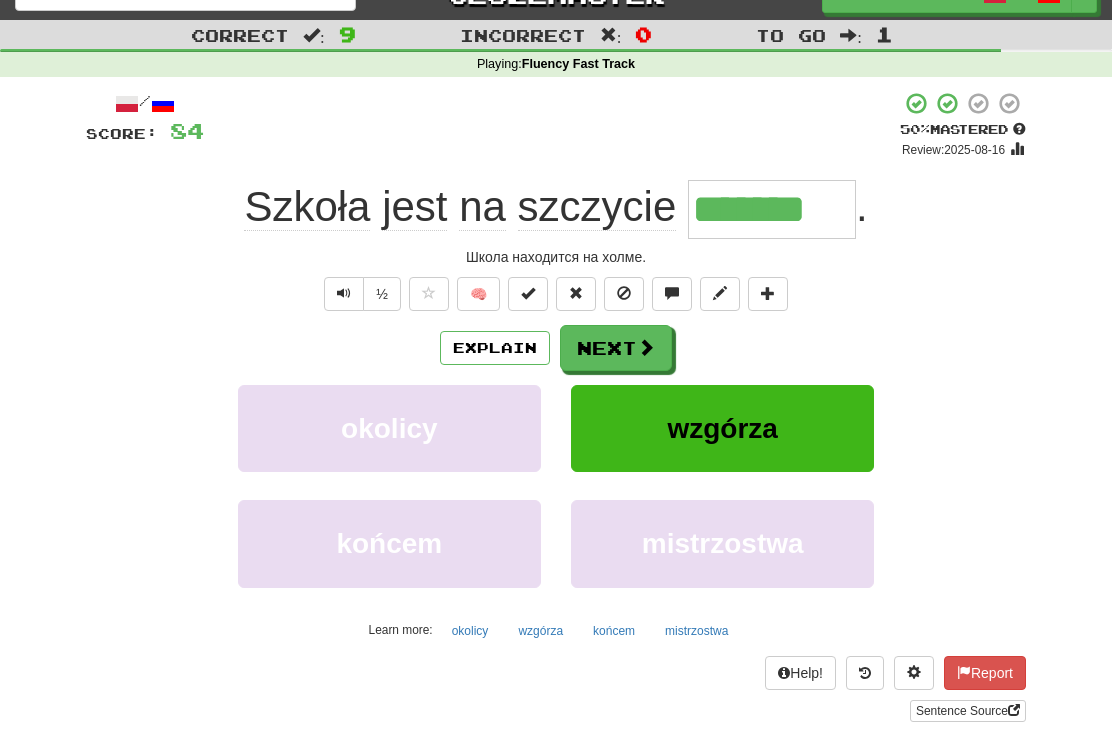 click on "Next" at bounding box center (616, 348) 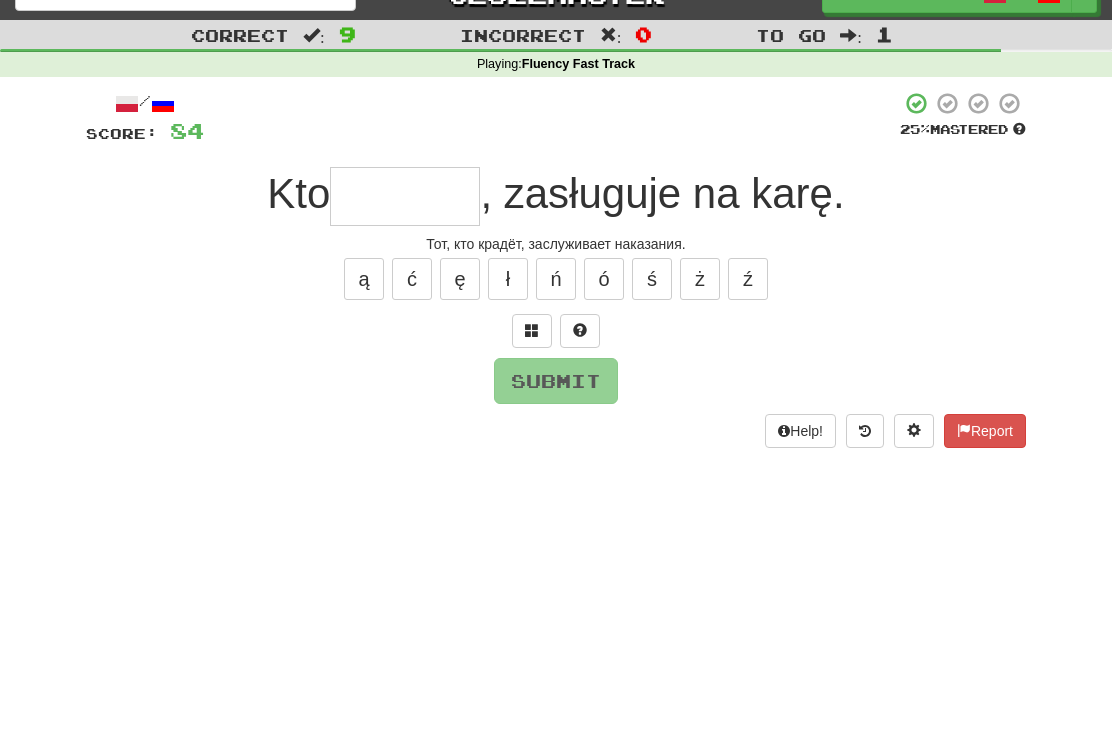 scroll, scrollTop: 30, scrollLeft: 0, axis: vertical 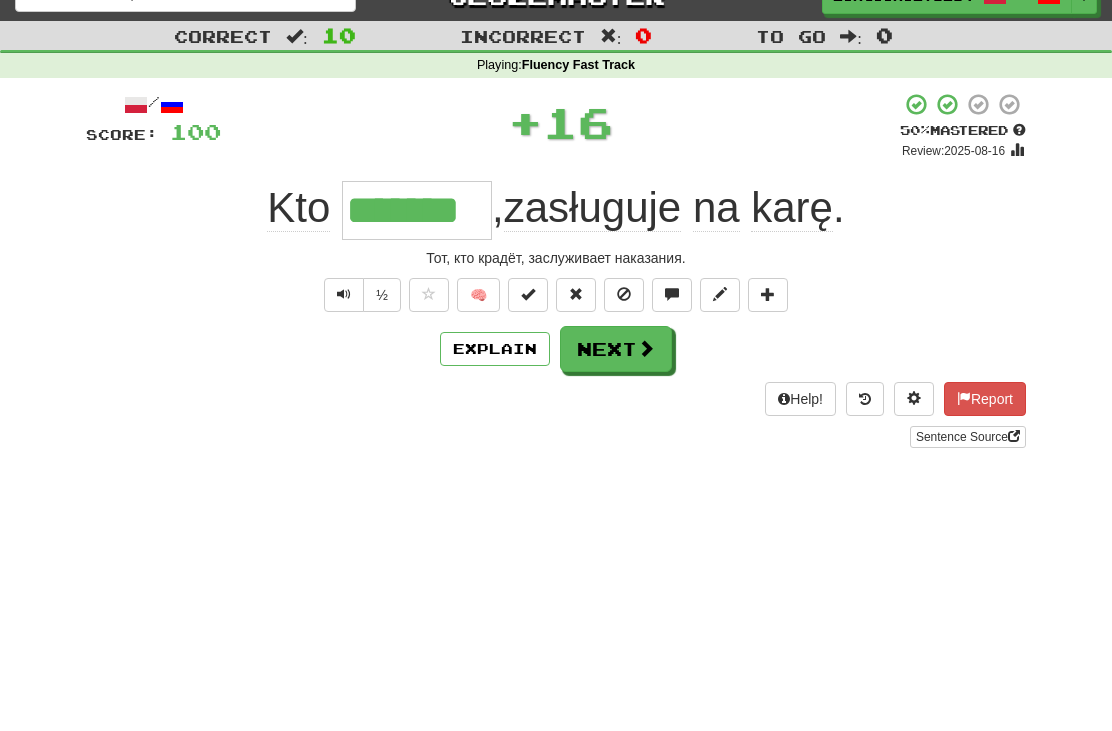 type on "*******" 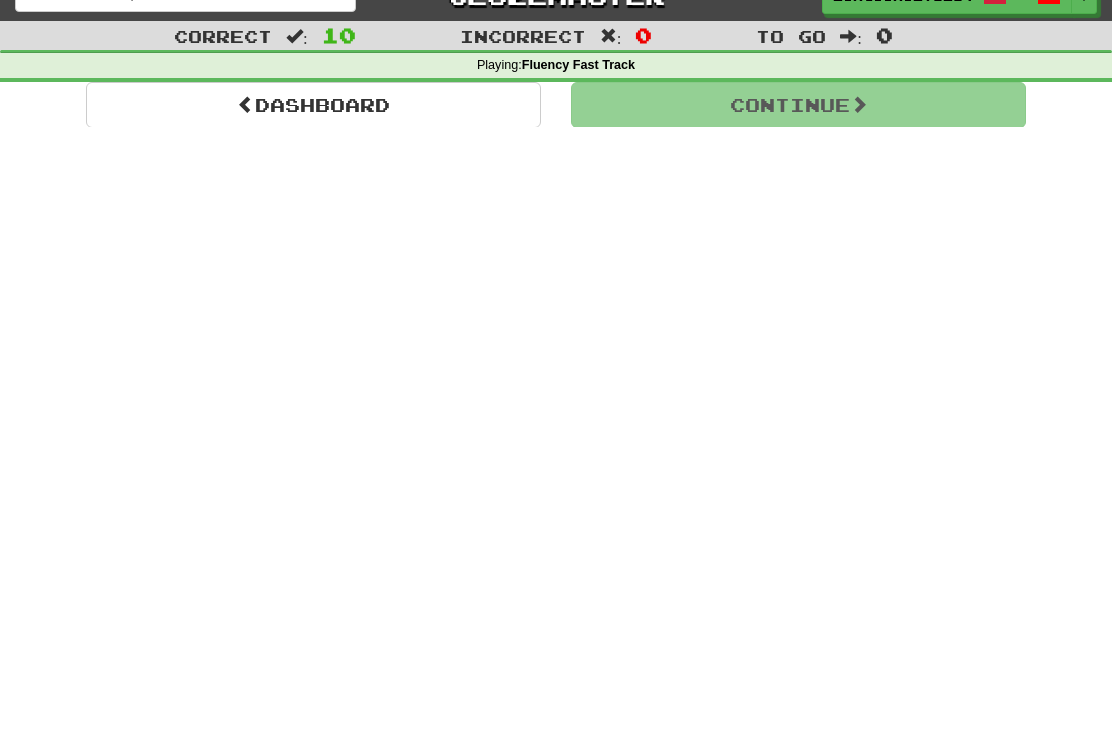 scroll, scrollTop: 31, scrollLeft: 0, axis: vertical 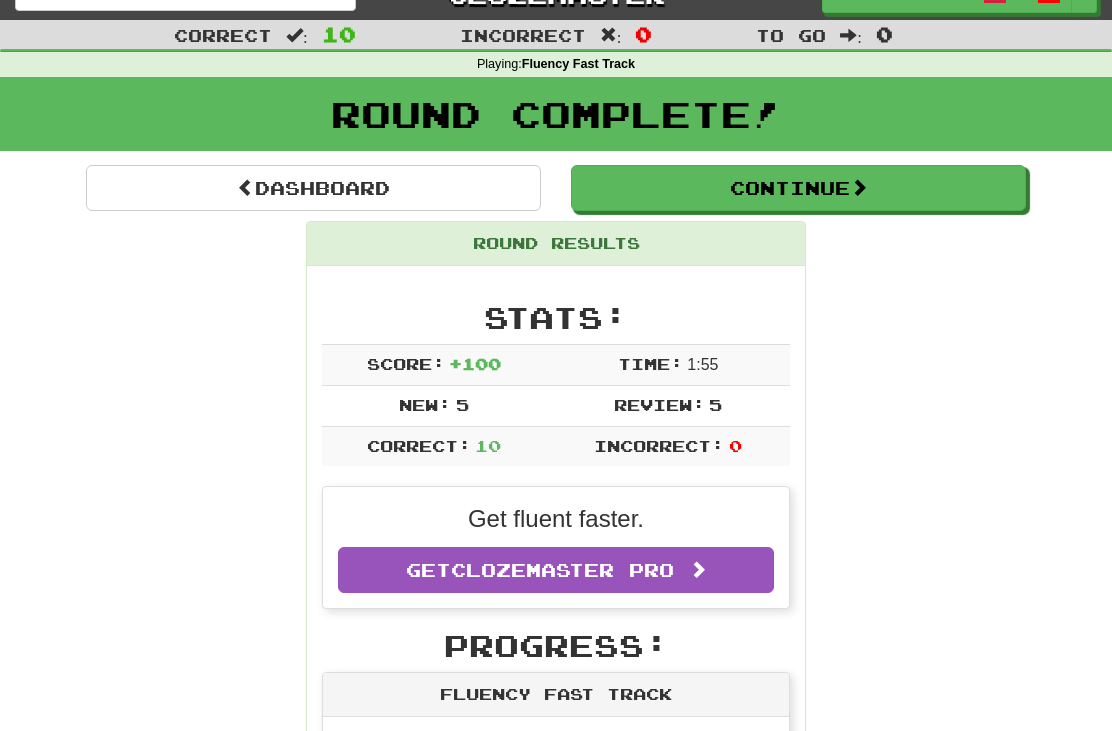 click at bounding box center (859, 187) 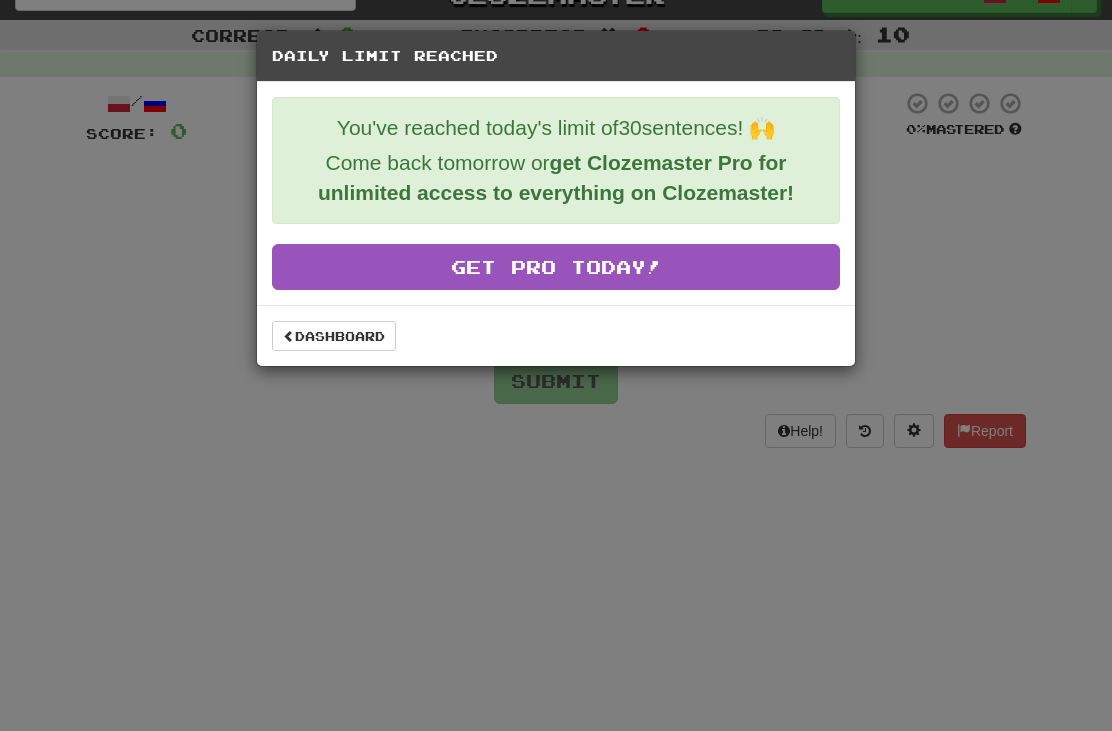 click at bounding box center [289, 336] 